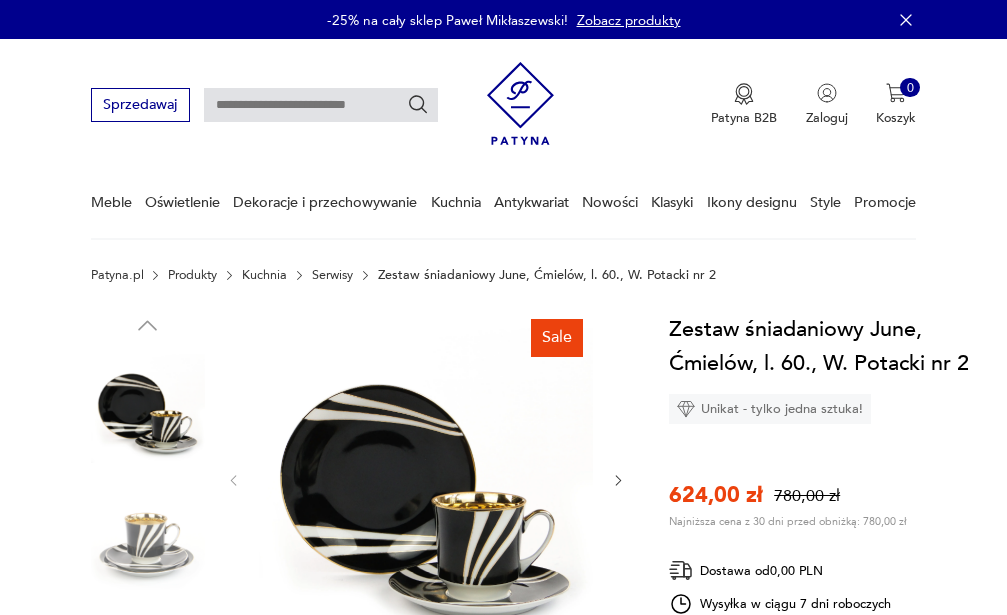 scroll, scrollTop: 0, scrollLeft: 0, axis: both 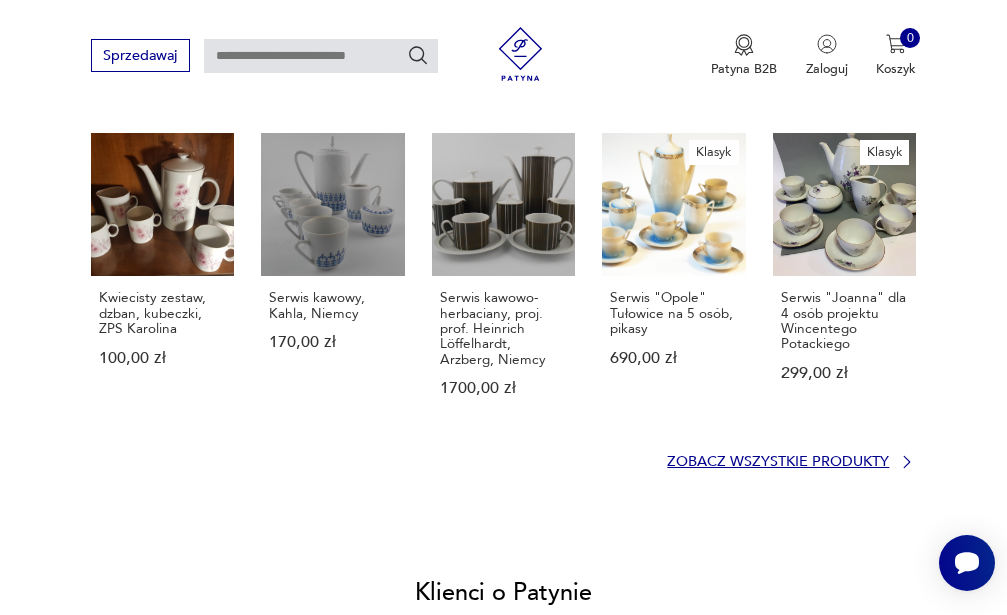 click 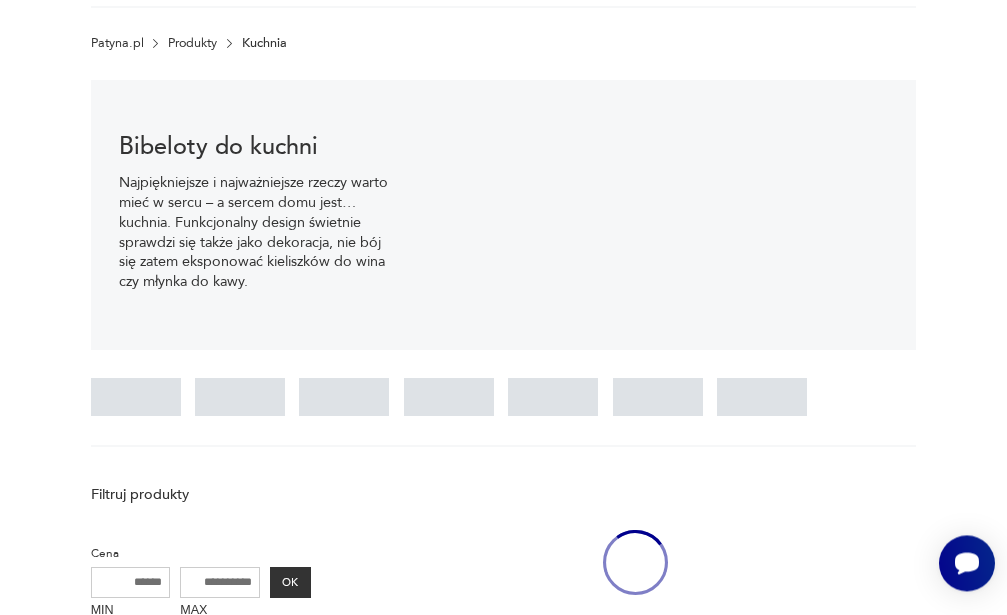 scroll, scrollTop: 12, scrollLeft: 0, axis: vertical 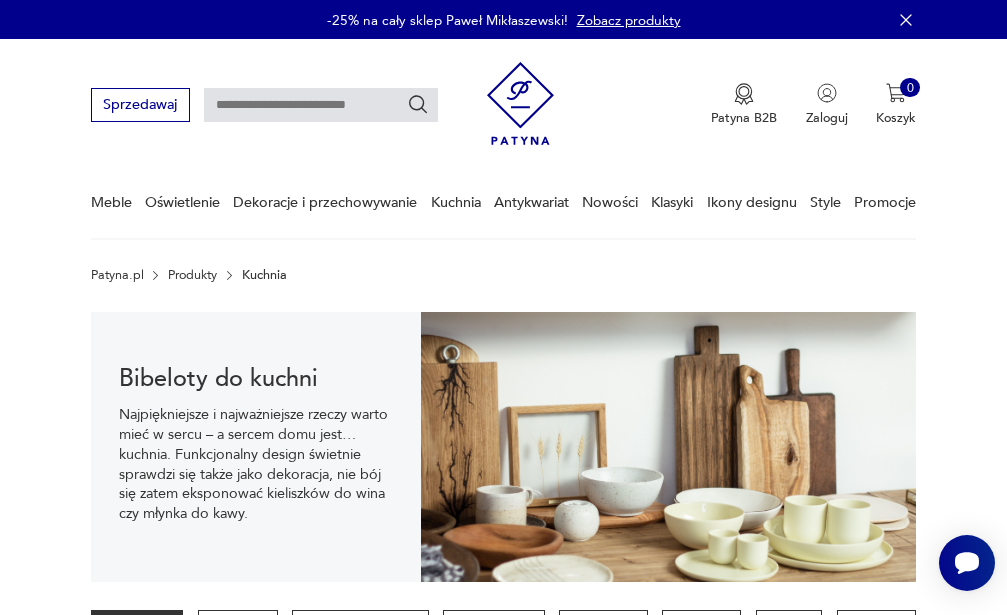 click at bounding box center (321, 105) 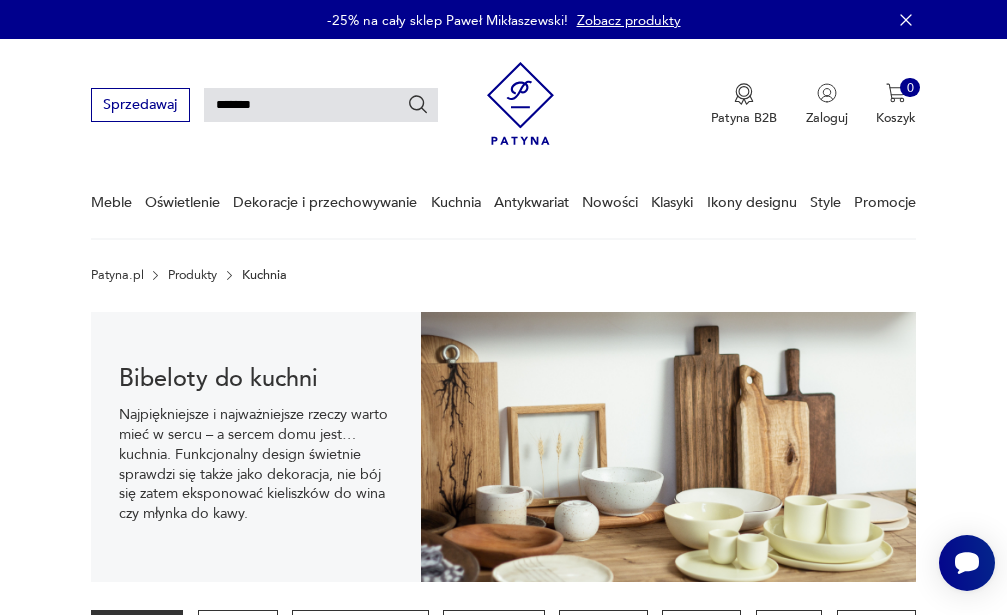 type on "*******" 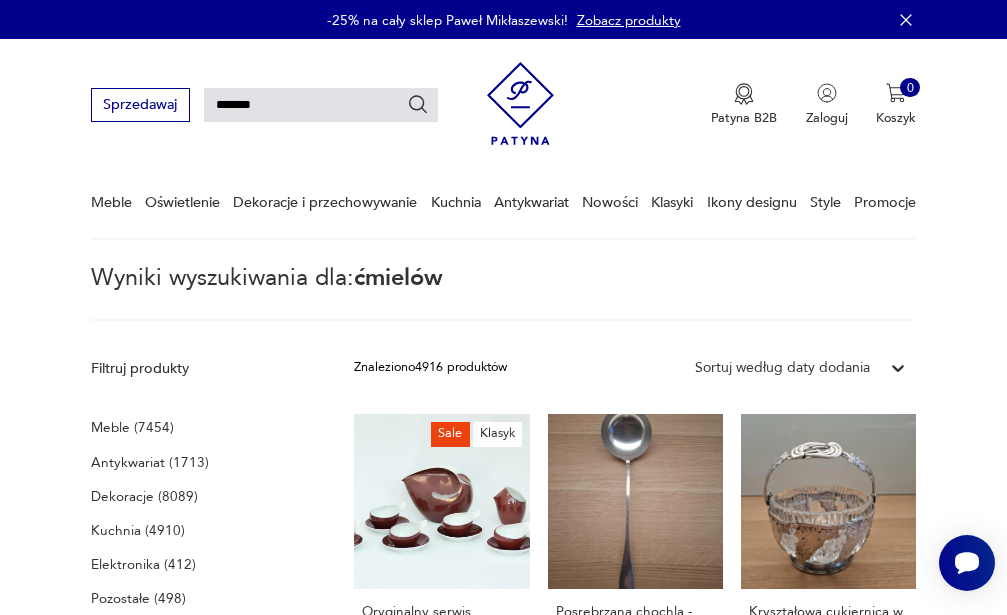 type on "*******" 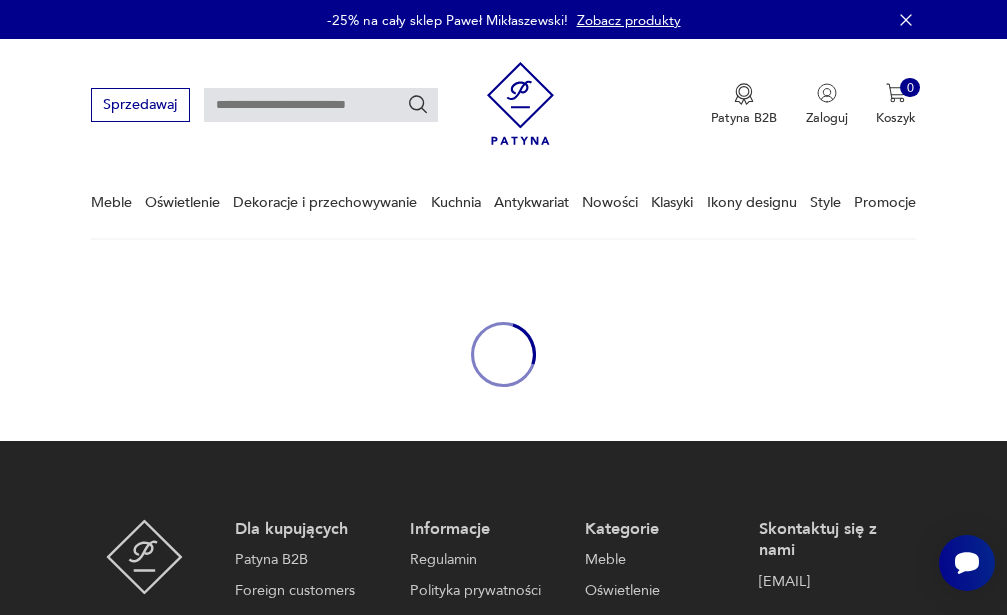 type on "*******" 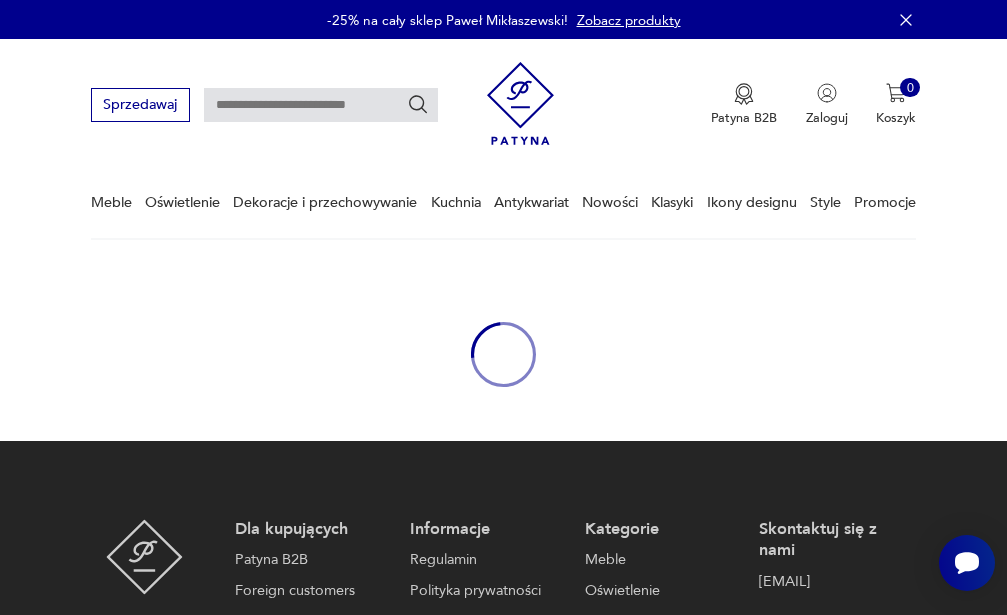 type on "*******" 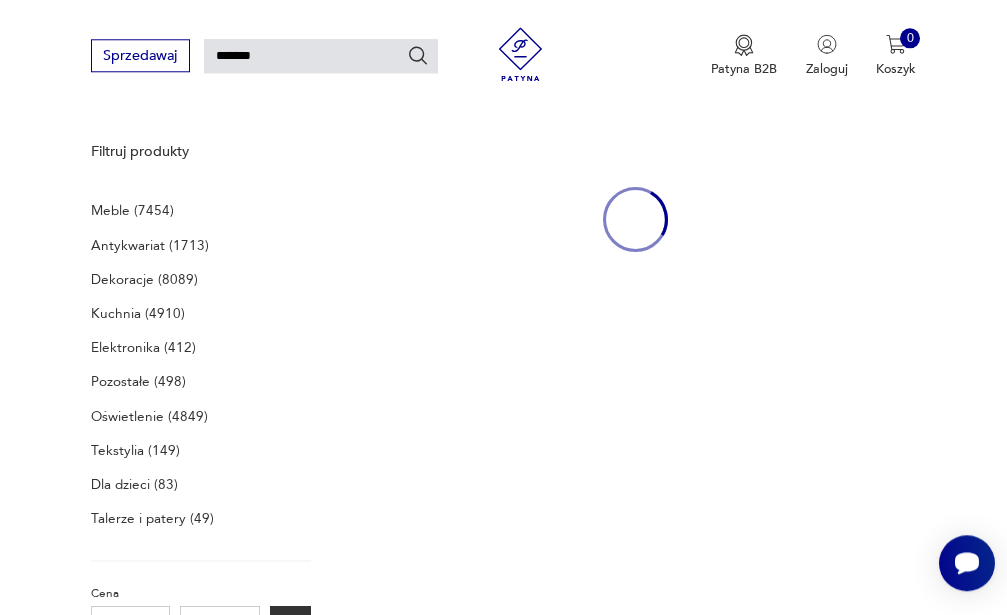 scroll, scrollTop: 219, scrollLeft: 0, axis: vertical 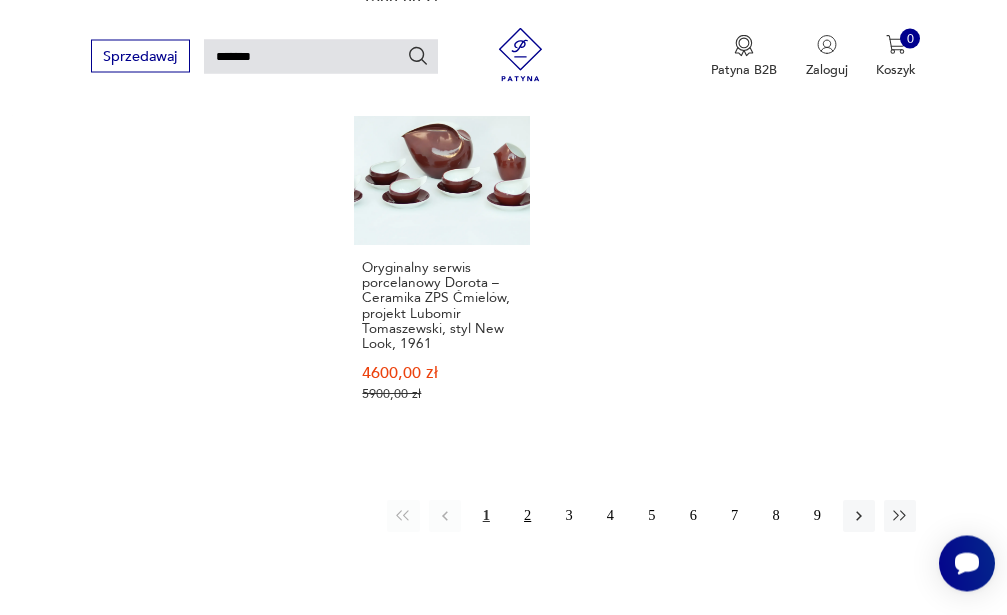 click on "2" at bounding box center [527, 516] 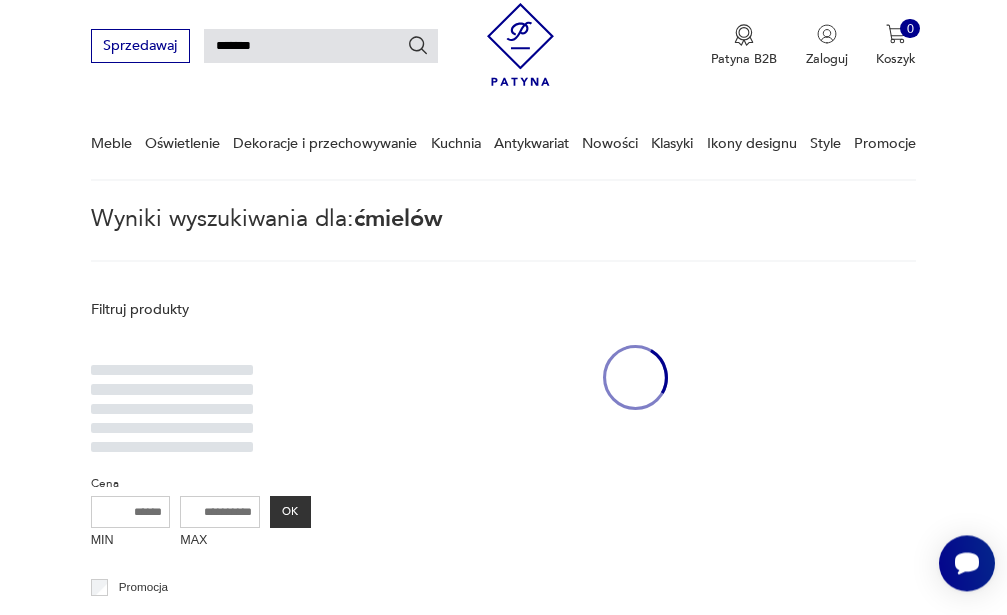 scroll, scrollTop: 50, scrollLeft: 0, axis: vertical 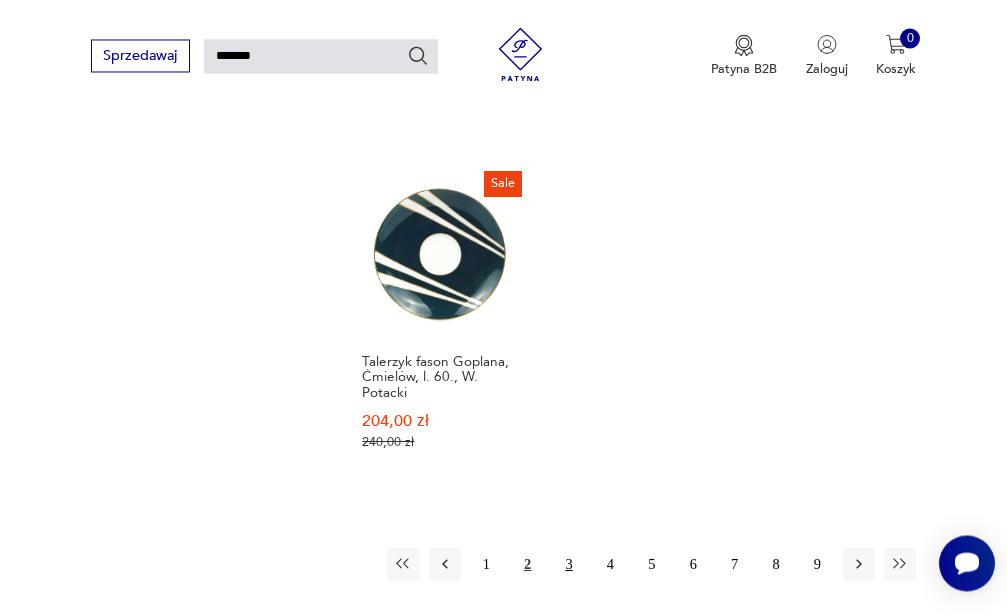 click on "3" at bounding box center (569, 564) 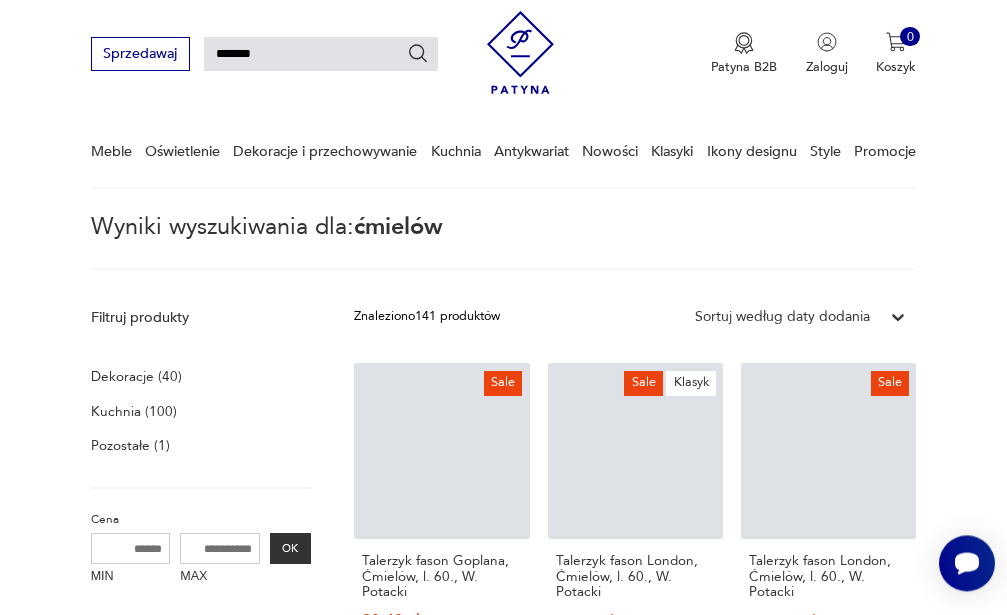scroll, scrollTop: 50, scrollLeft: 0, axis: vertical 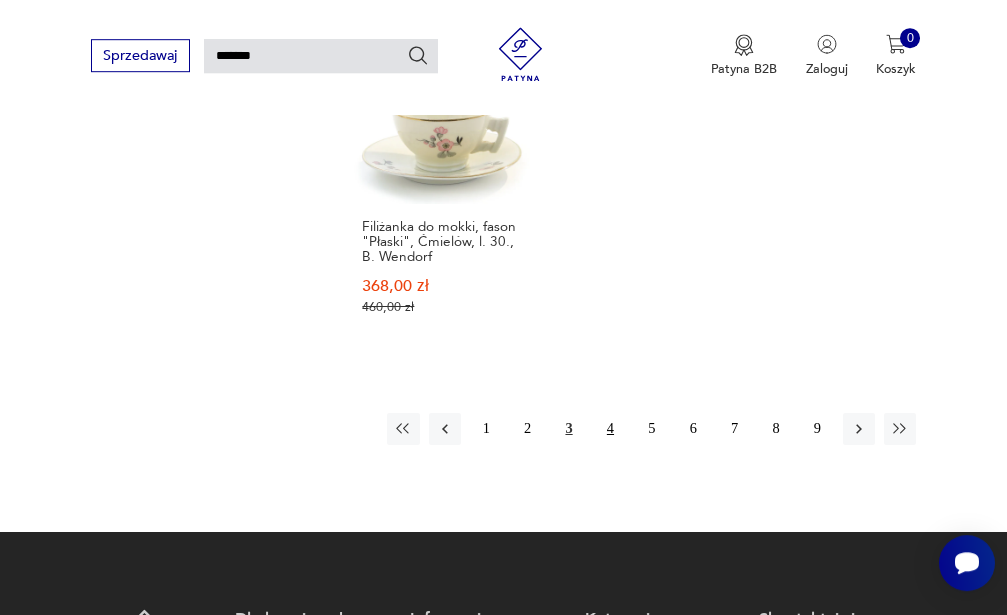 click on "4" at bounding box center [610, 429] 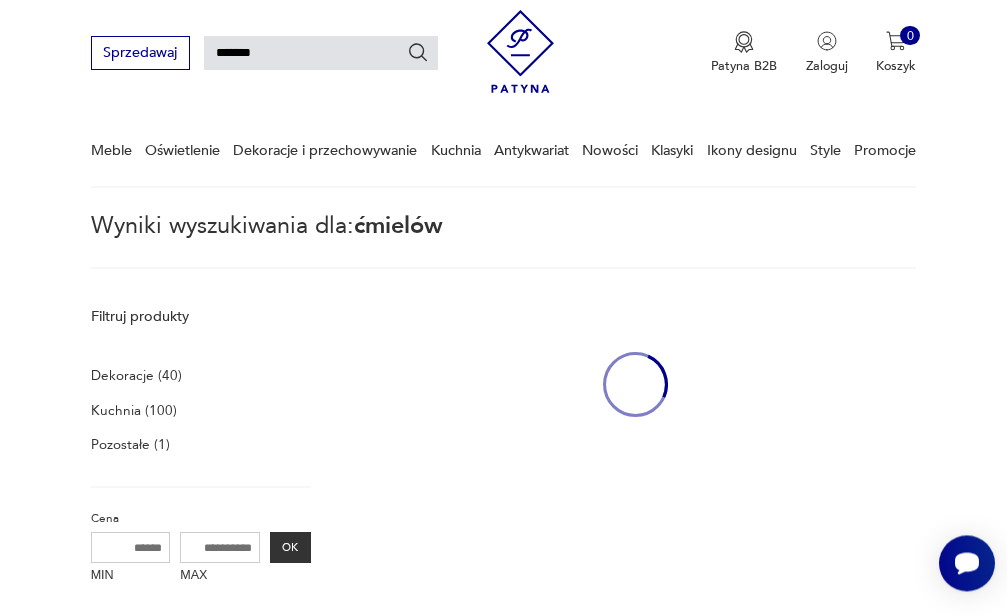 scroll, scrollTop: 50, scrollLeft: 0, axis: vertical 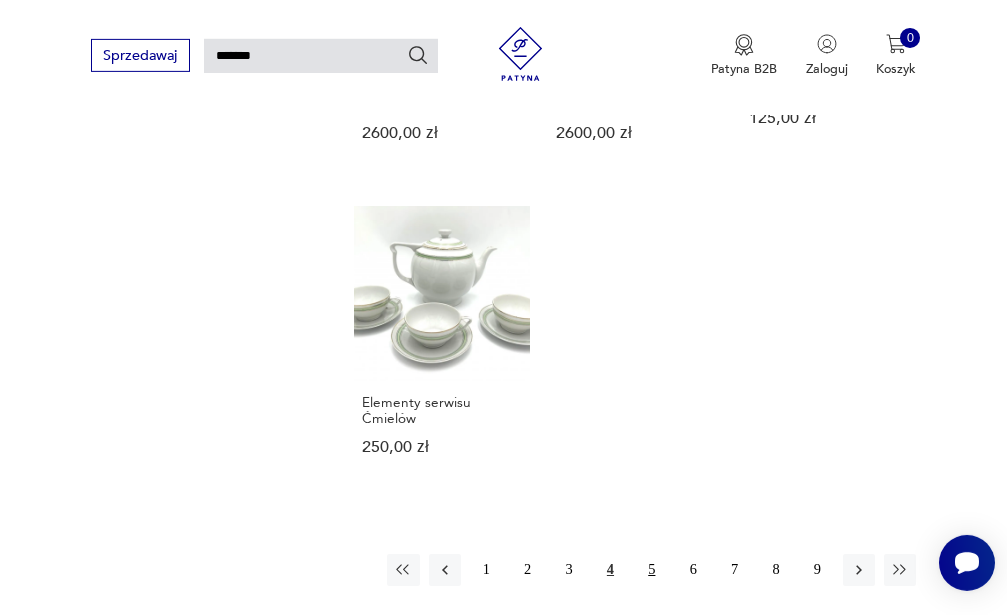 click on "5" at bounding box center (652, 570) 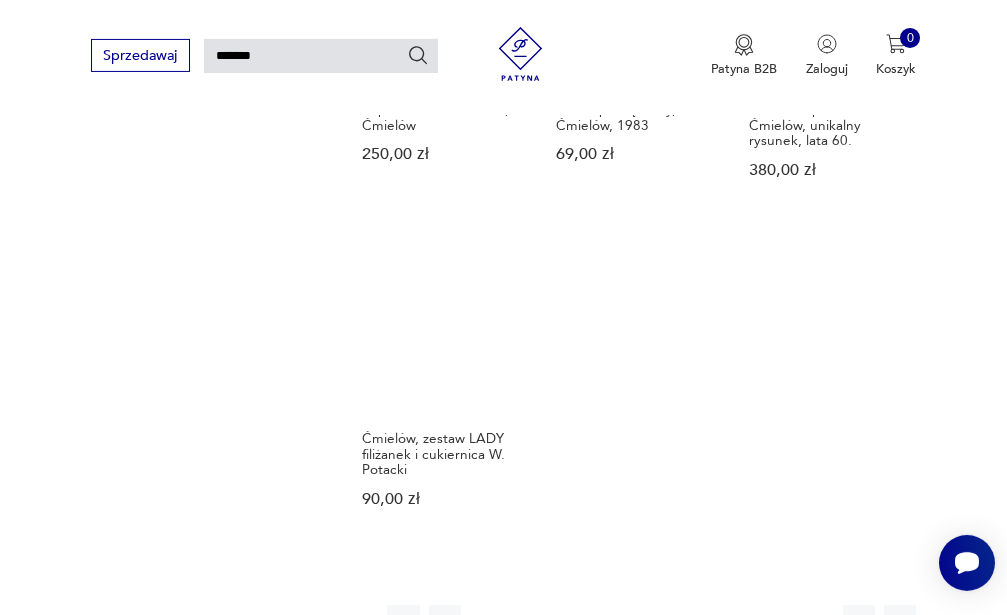 scroll, scrollTop: 1954, scrollLeft: 0, axis: vertical 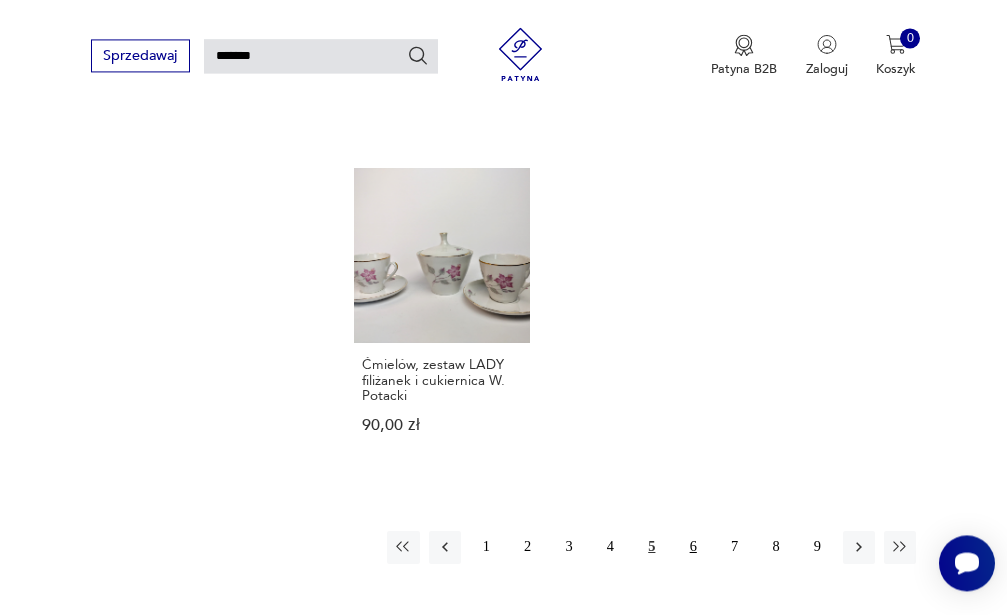 click on "6" at bounding box center [693, 547] 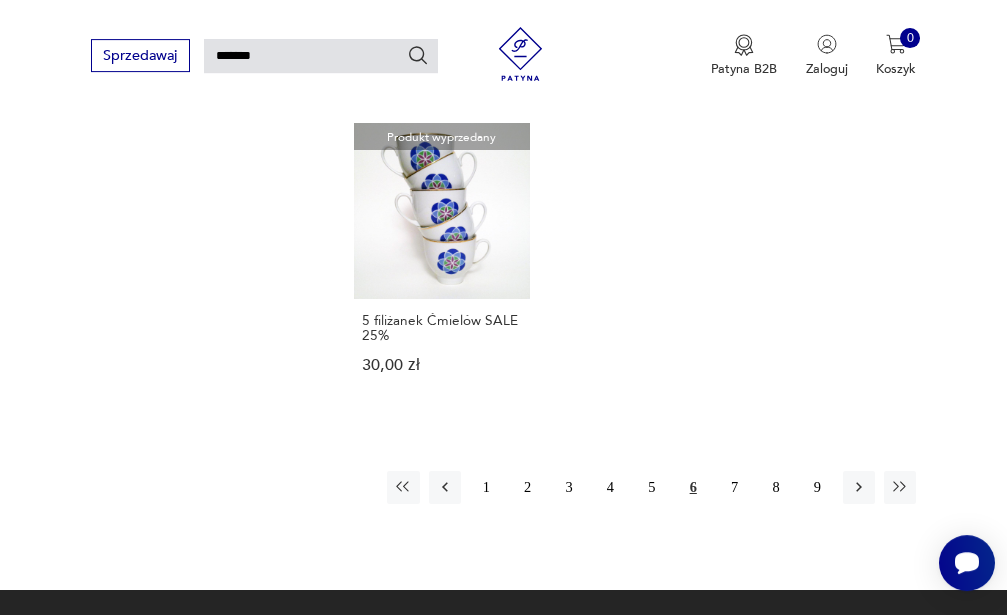 scroll, scrollTop: 1978, scrollLeft: 0, axis: vertical 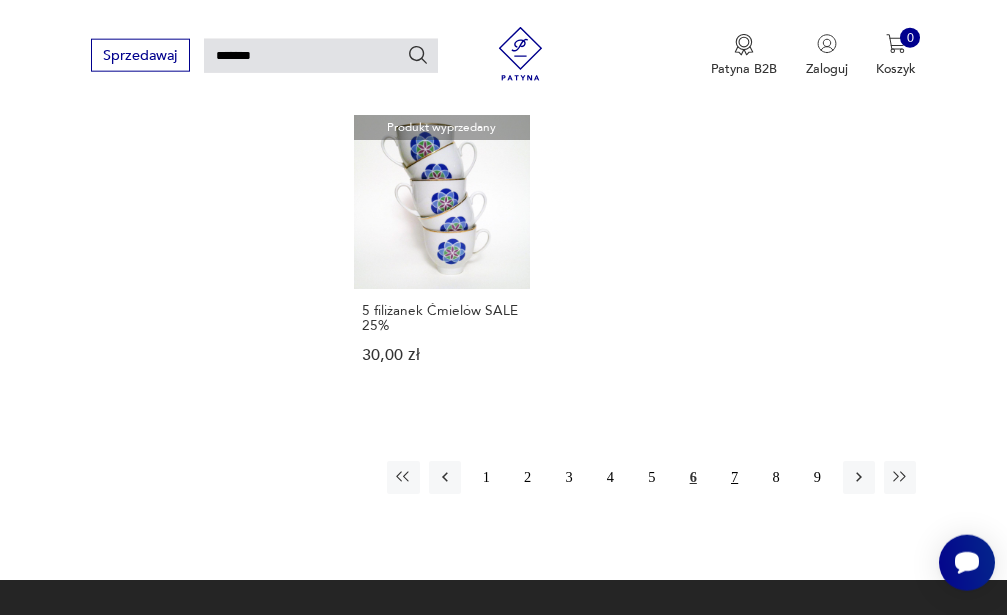 click on "7" at bounding box center (734, 477) 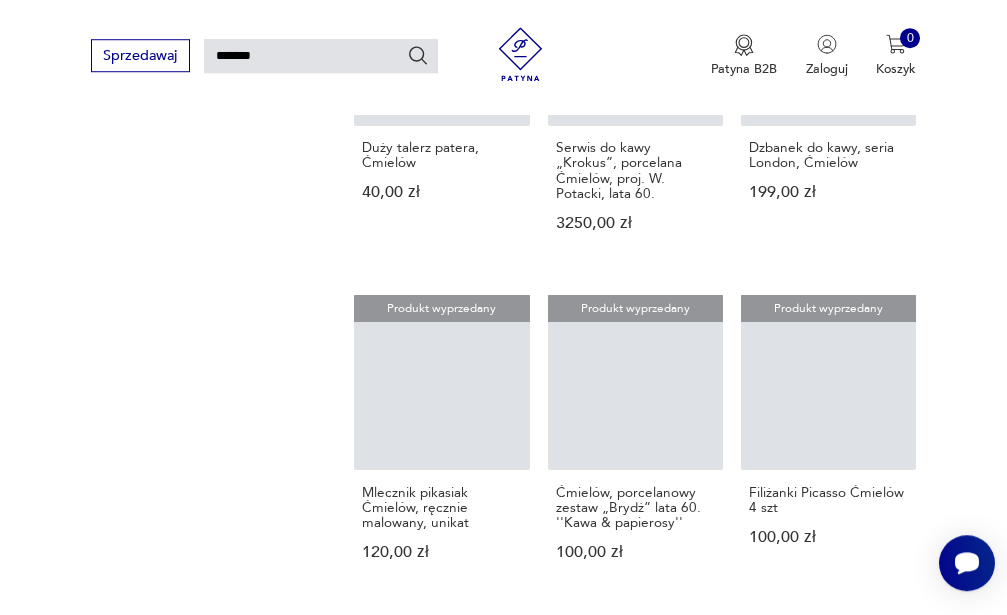 scroll, scrollTop: 0, scrollLeft: 0, axis: both 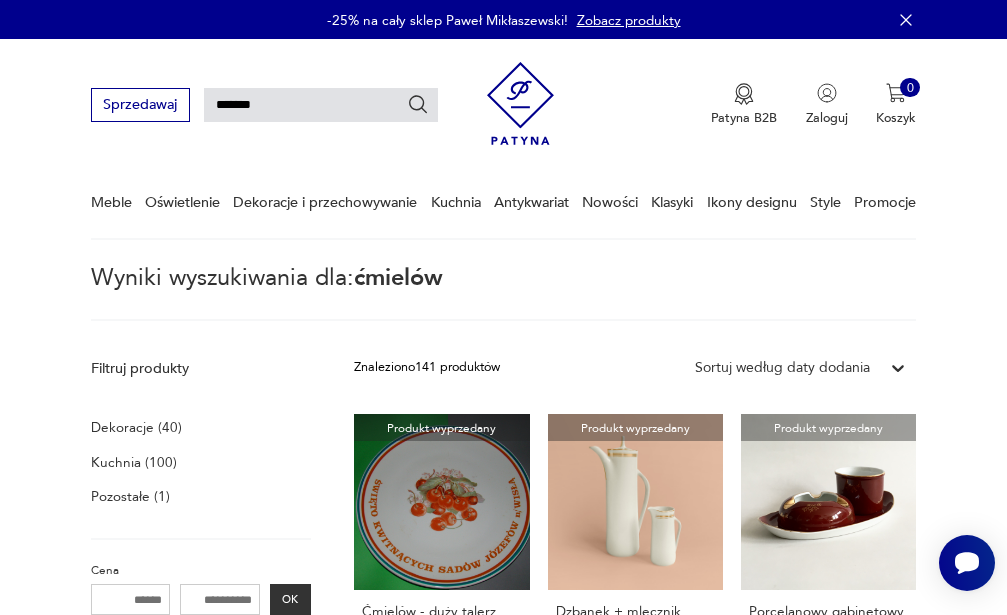 click on "*******" at bounding box center (321, 105) 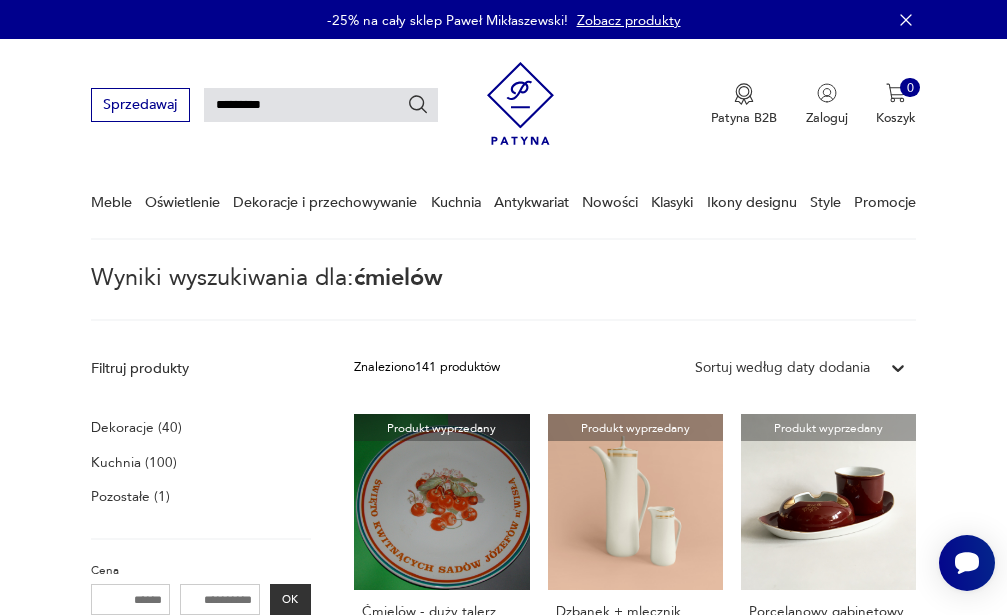 type on "*********" 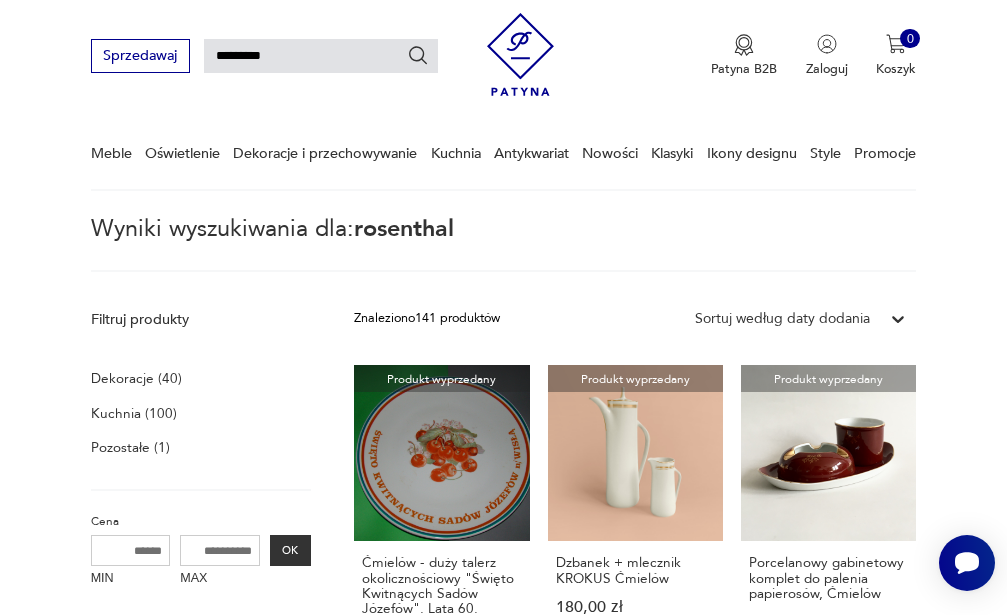 scroll, scrollTop: 50, scrollLeft: 0, axis: vertical 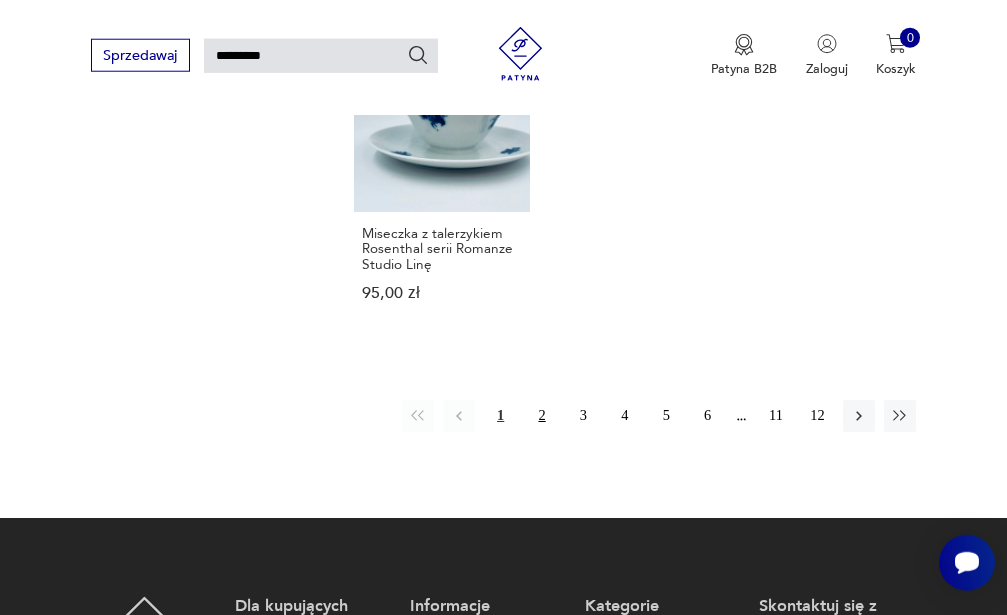 click on "2" at bounding box center (542, 416) 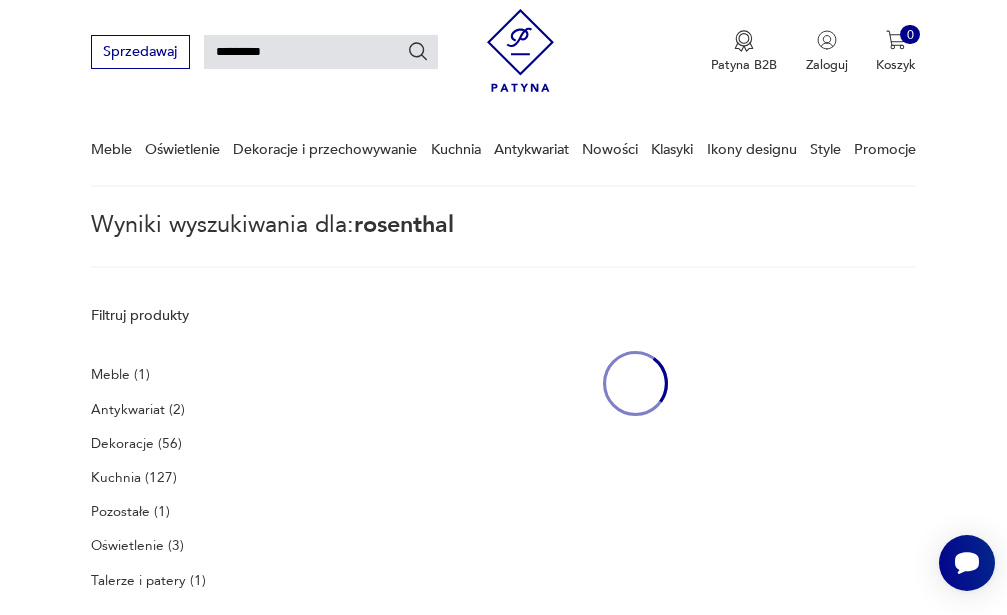 scroll, scrollTop: 50, scrollLeft: 0, axis: vertical 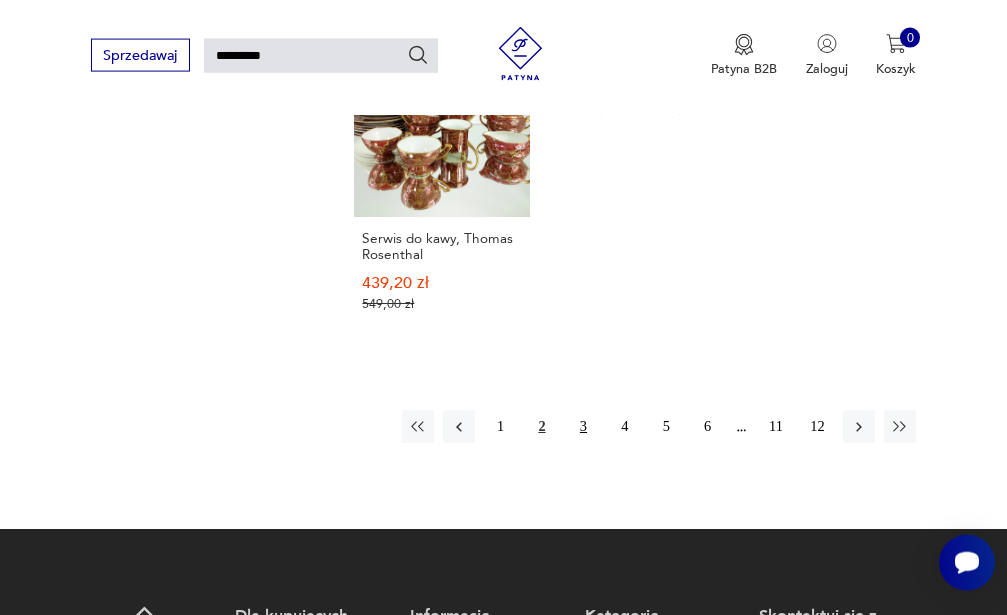 click on "3" at bounding box center (583, 426) 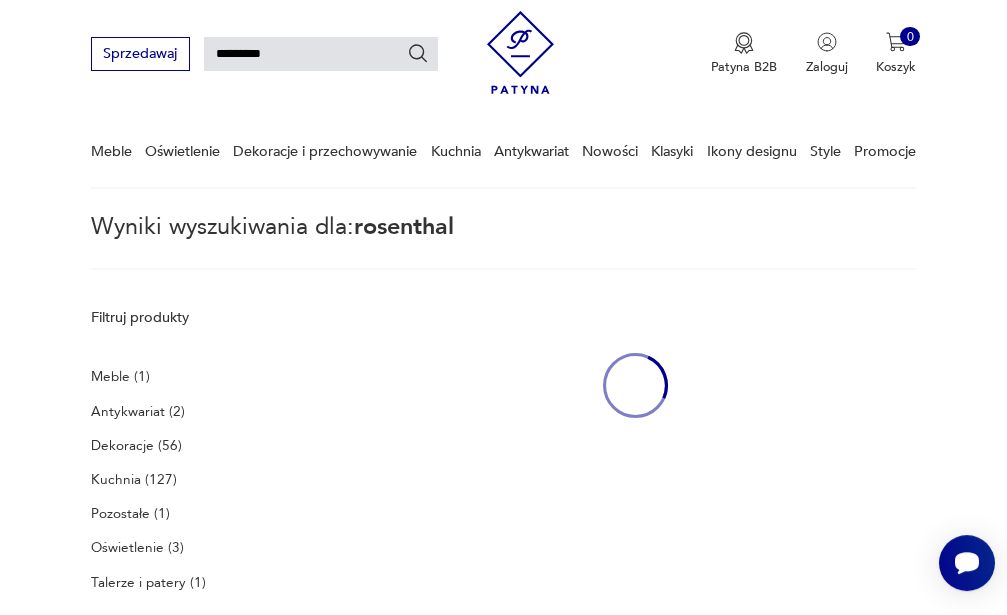 scroll, scrollTop: 50, scrollLeft: 0, axis: vertical 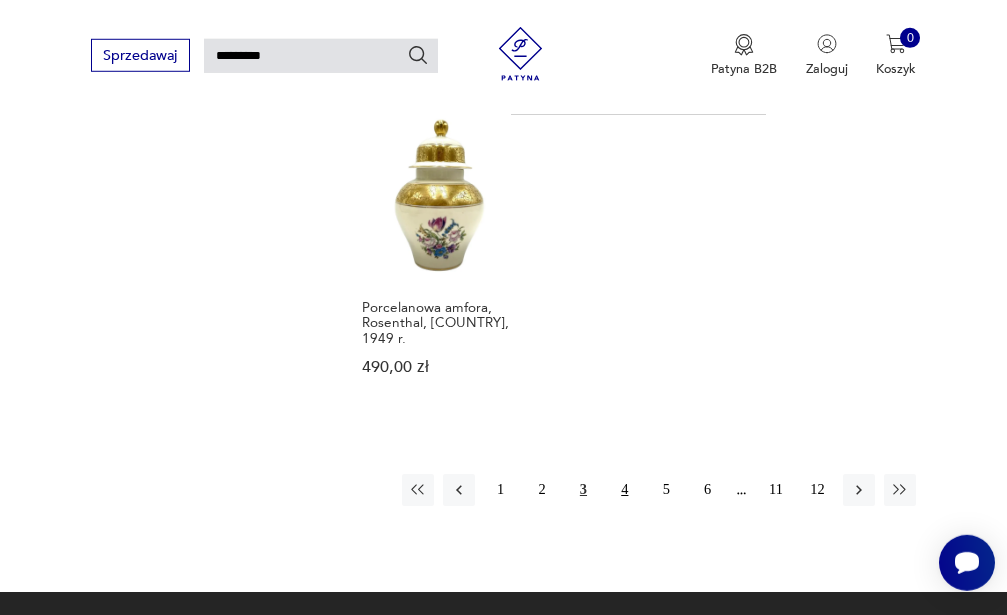 click on "4" at bounding box center [625, 490] 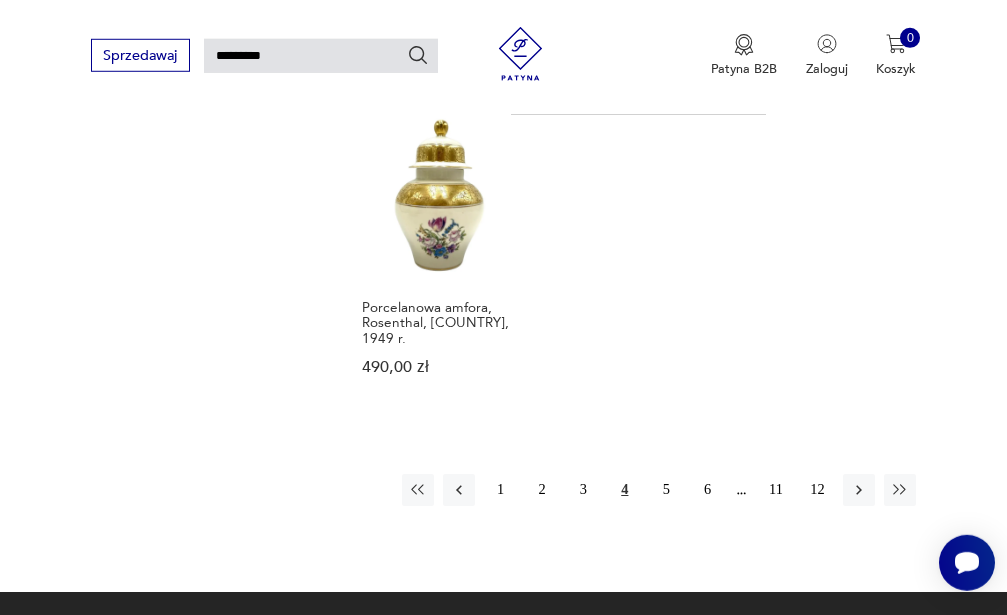 scroll, scrollTop: 1715, scrollLeft: 0, axis: vertical 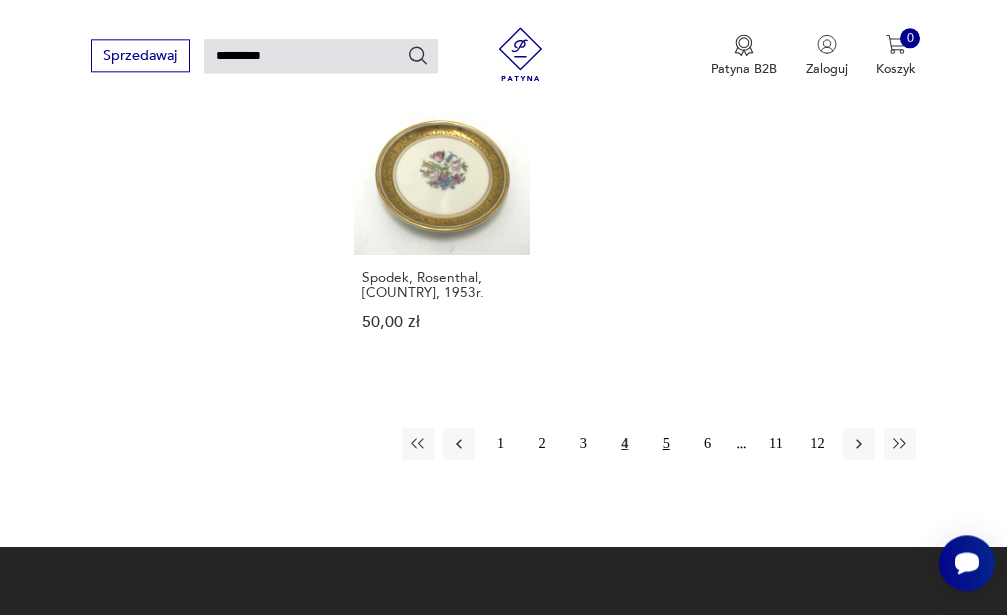 click on "5" at bounding box center (666, 444) 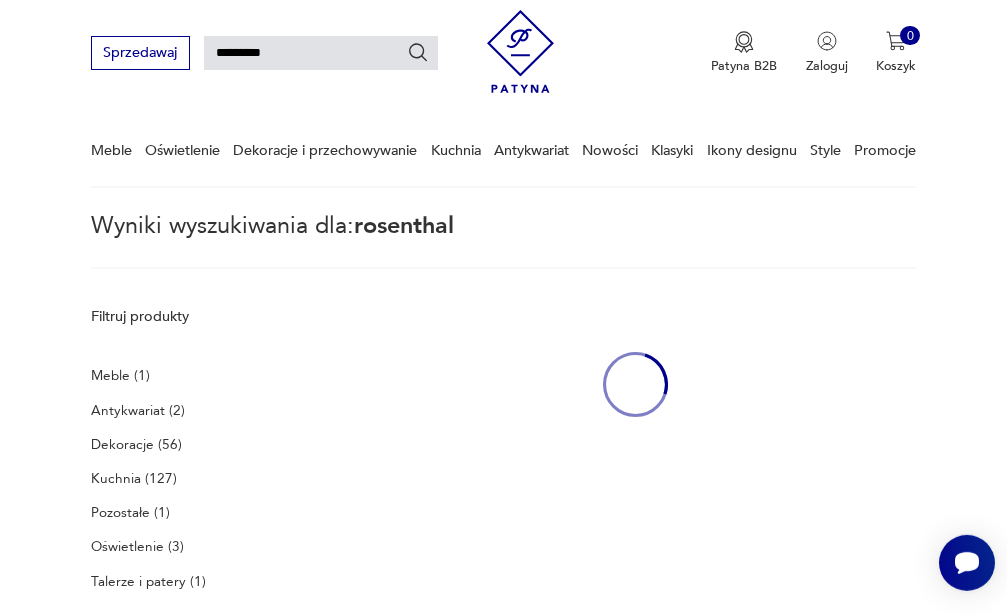 scroll, scrollTop: 50, scrollLeft: 0, axis: vertical 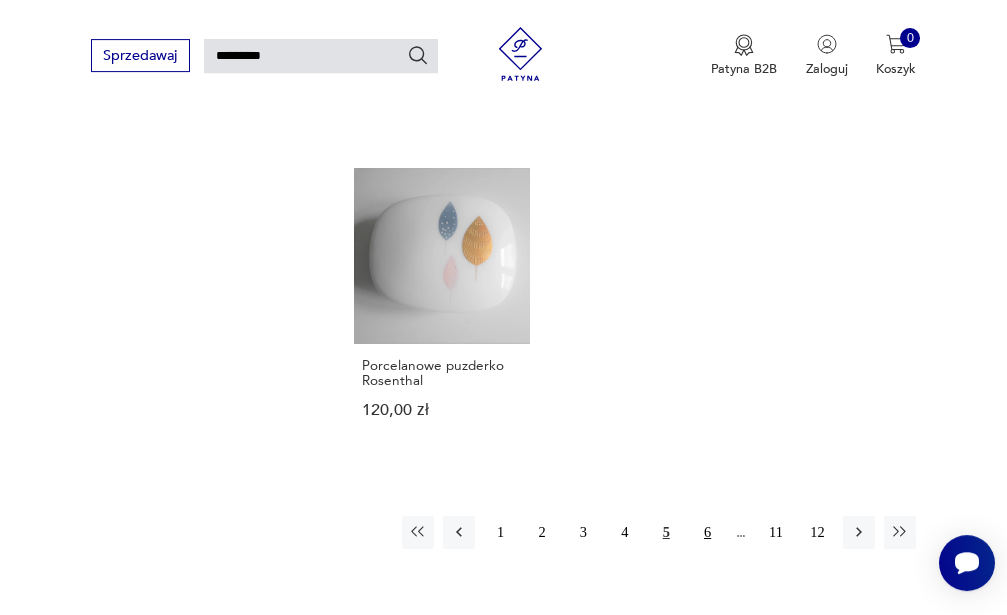 click on "6" at bounding box center (707, 532) 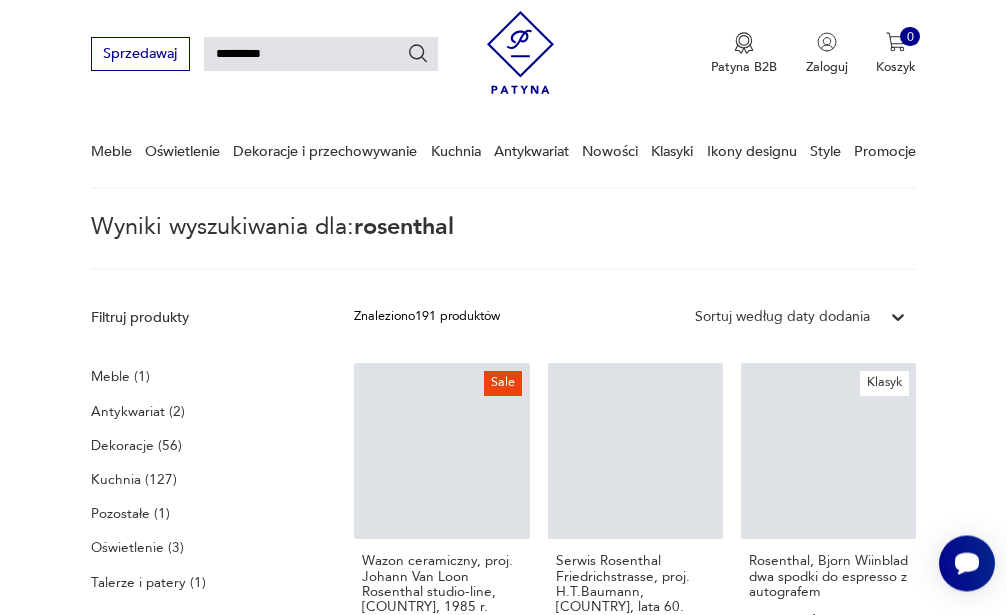 scroll, scrollTop: 50, scrollLeft: 0, axis: vertical 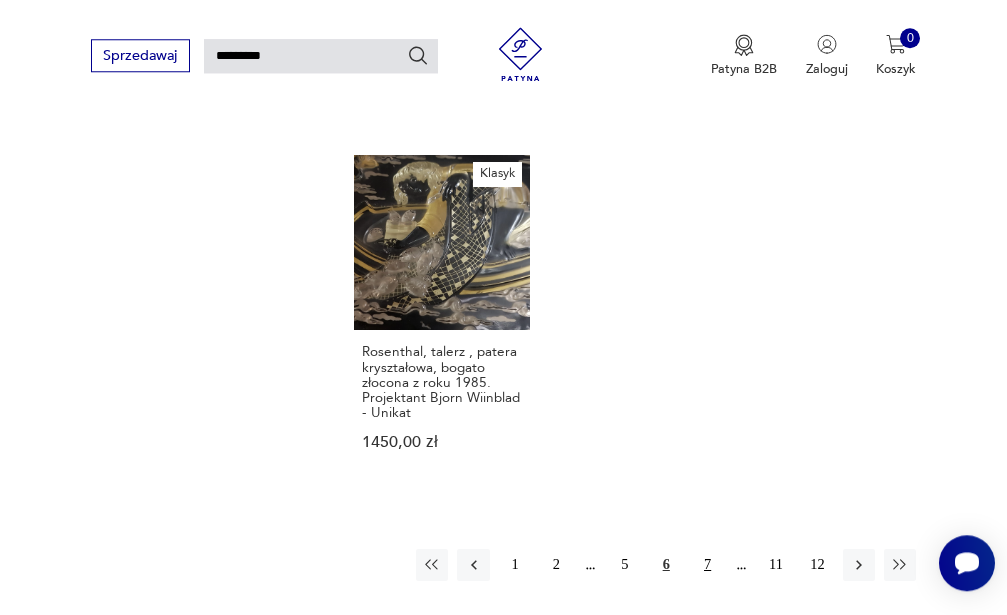 click on "7" at bounding box center [707, 565] 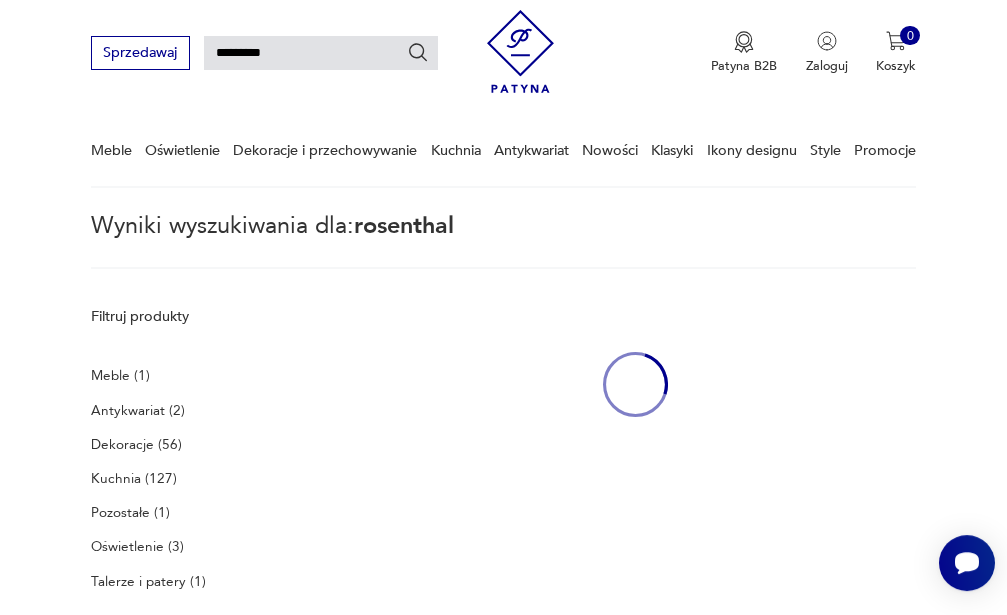 scroll, scrollTop: 50, scrollLeft: 0, axis: vertical 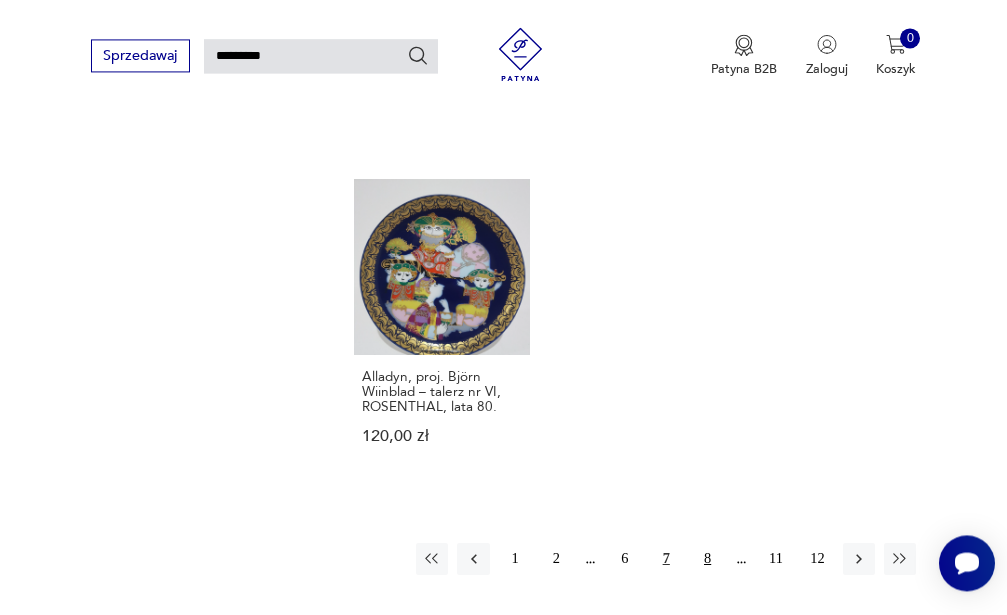 click on "8" at bounding box center [707, 559] 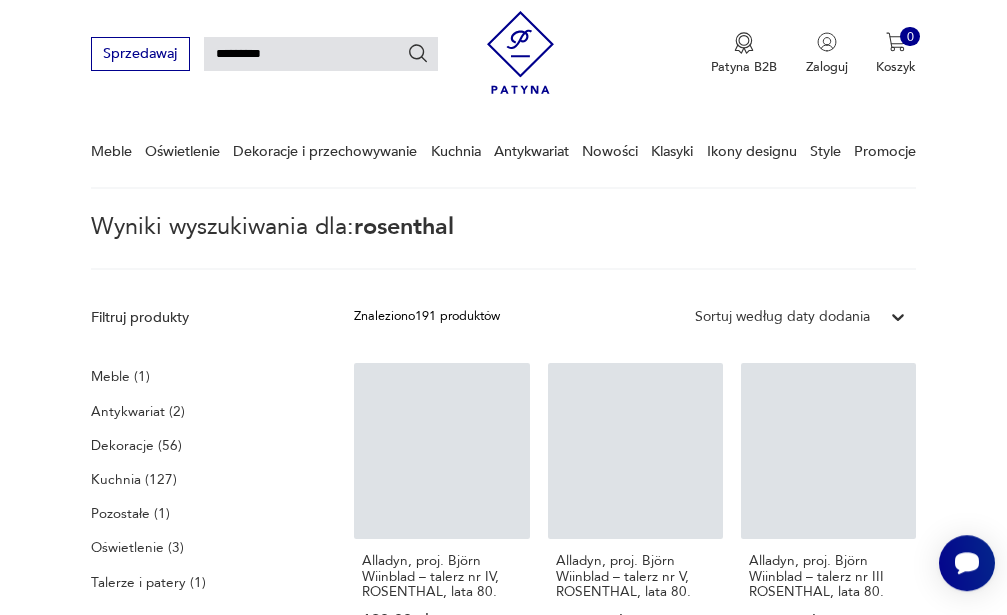 scroll, scrollTop: 50, scrollLeft: 0, axis: vertical 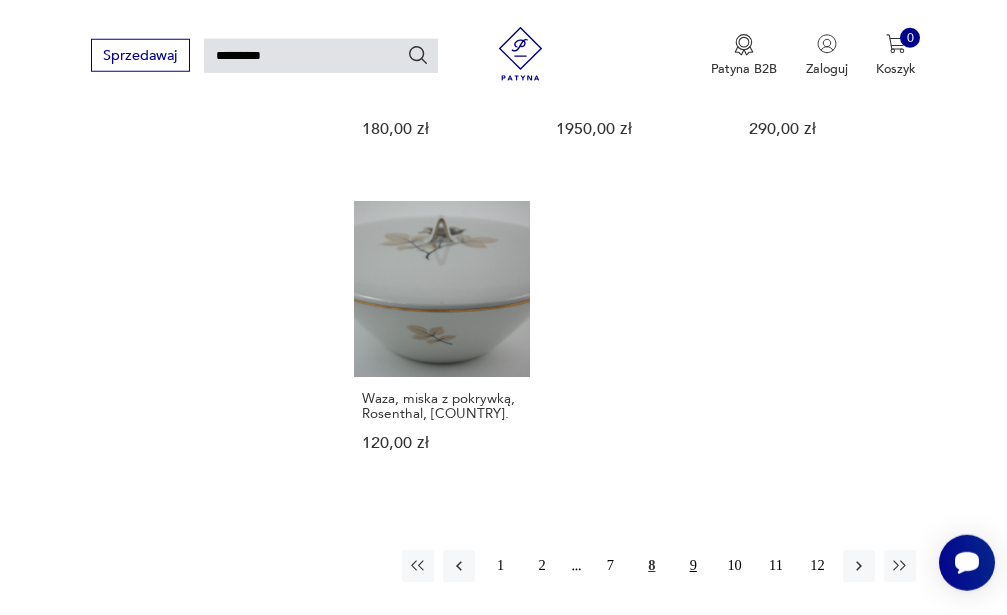 click on "9" at bounding box center [693, 566] 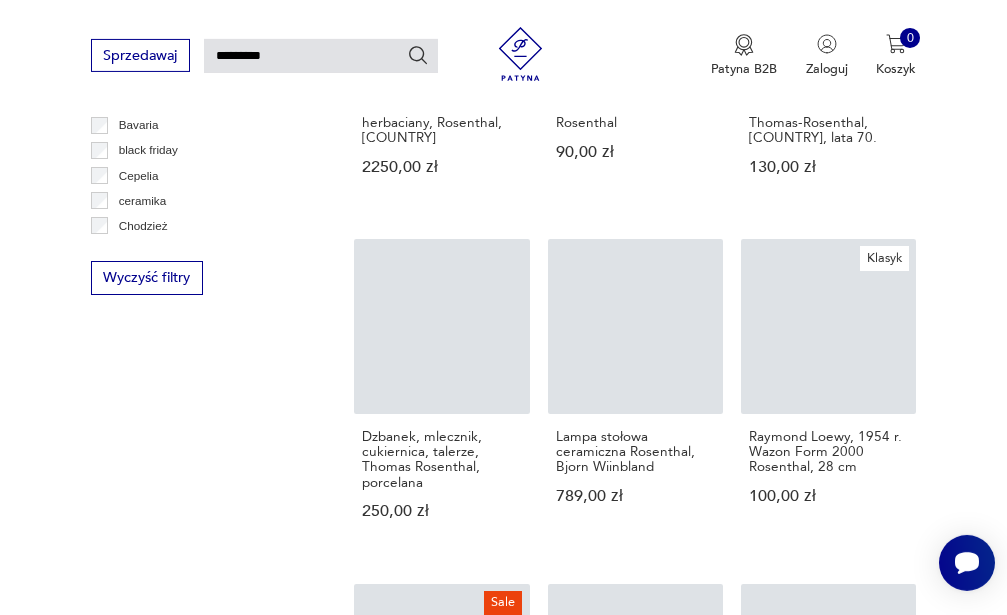 scroll, scrollTop: 1214, scrollLeft: 0, axis: vertical 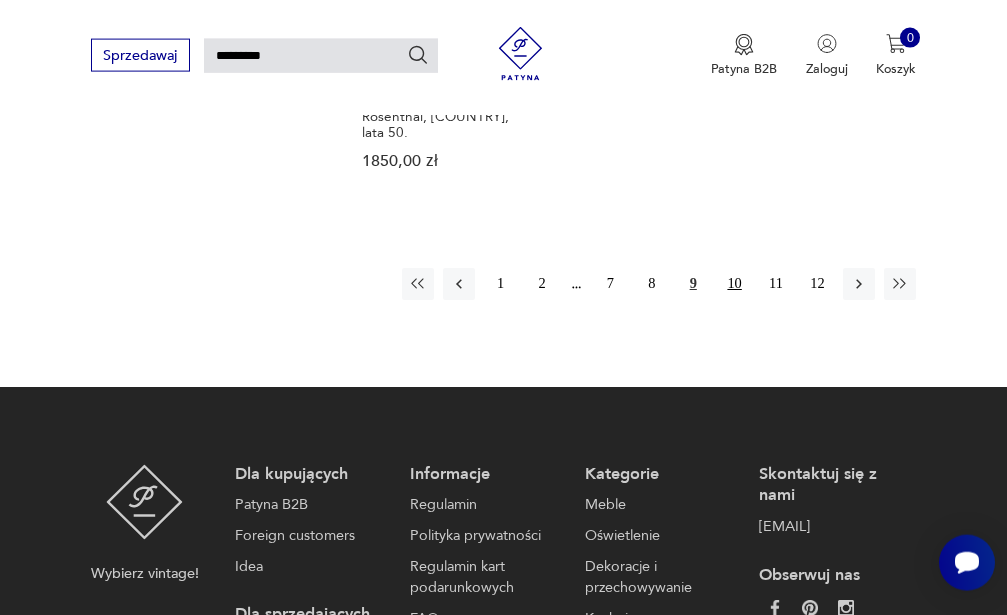 click on "10" at bounding box center [734, 284] 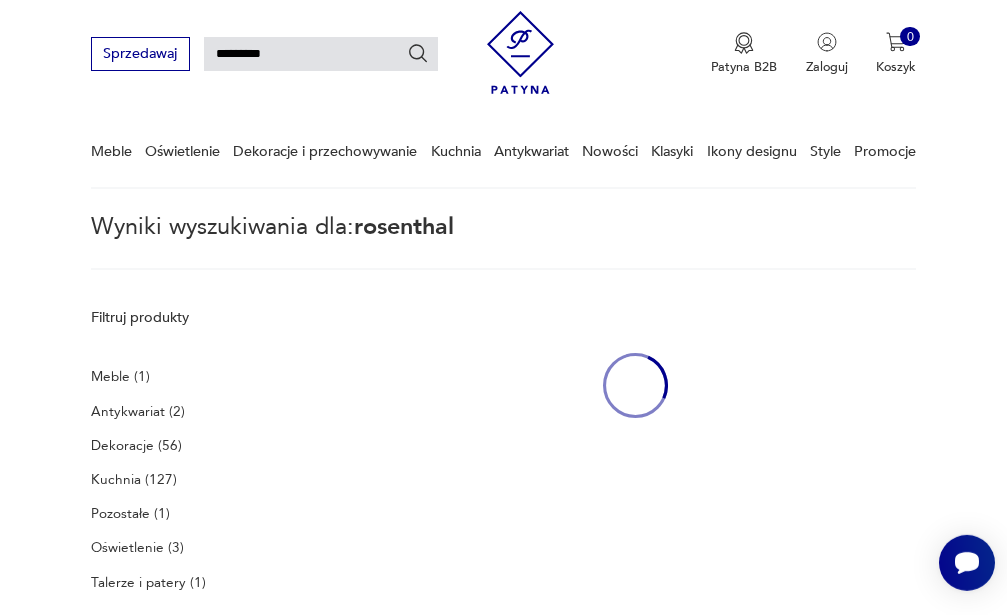 scroll, scrollTop: 50, scrollLeft: 0, axis: vertical 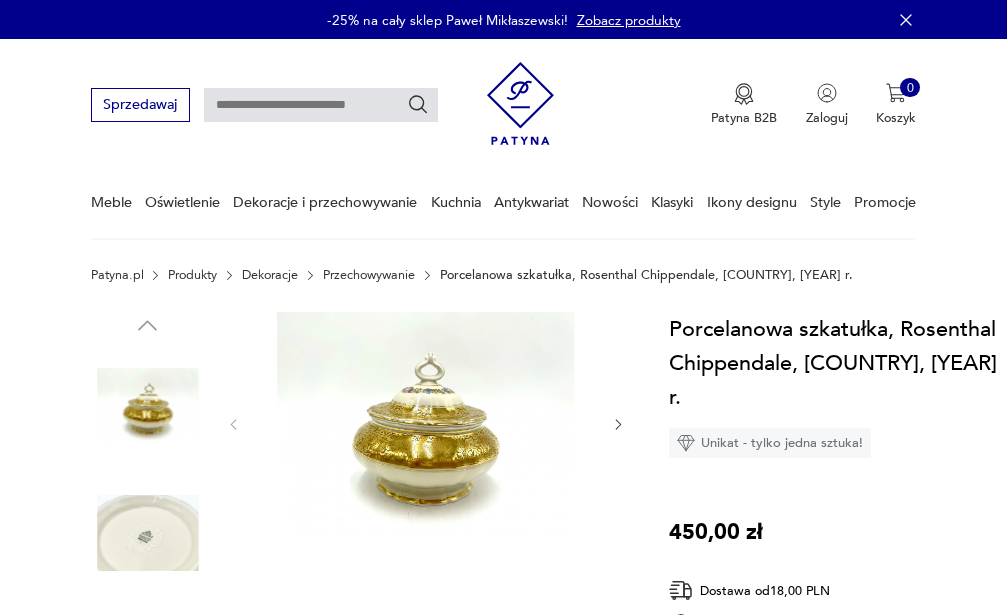 click 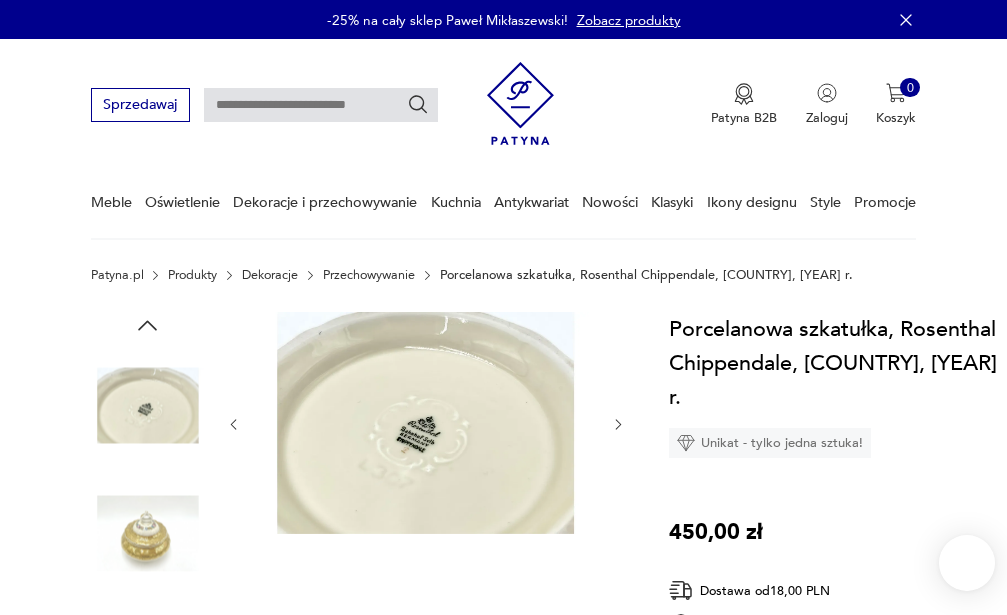 click 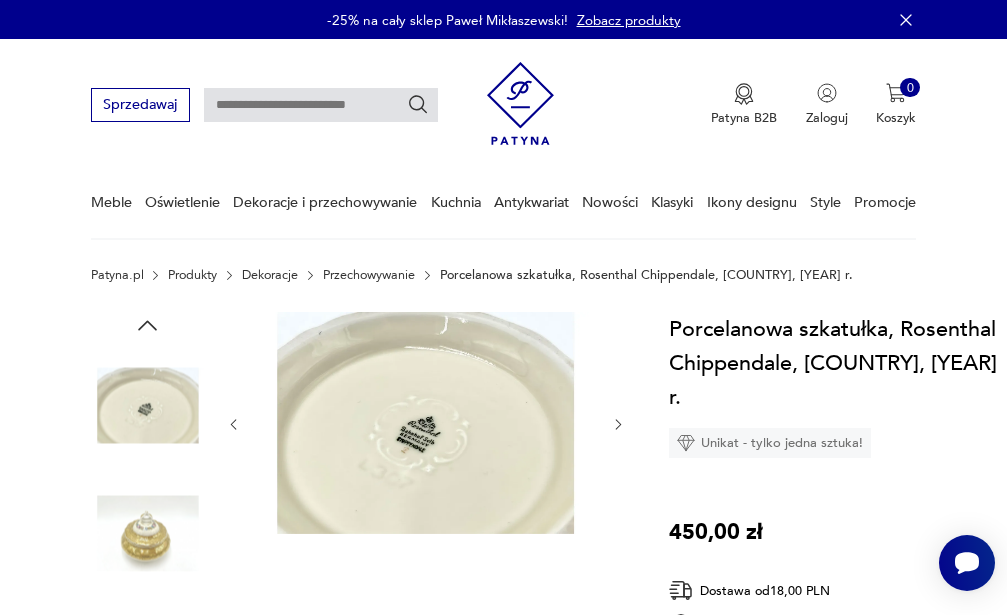 scroll, scrollTop: 0, scrollLeft: 0, axis: both 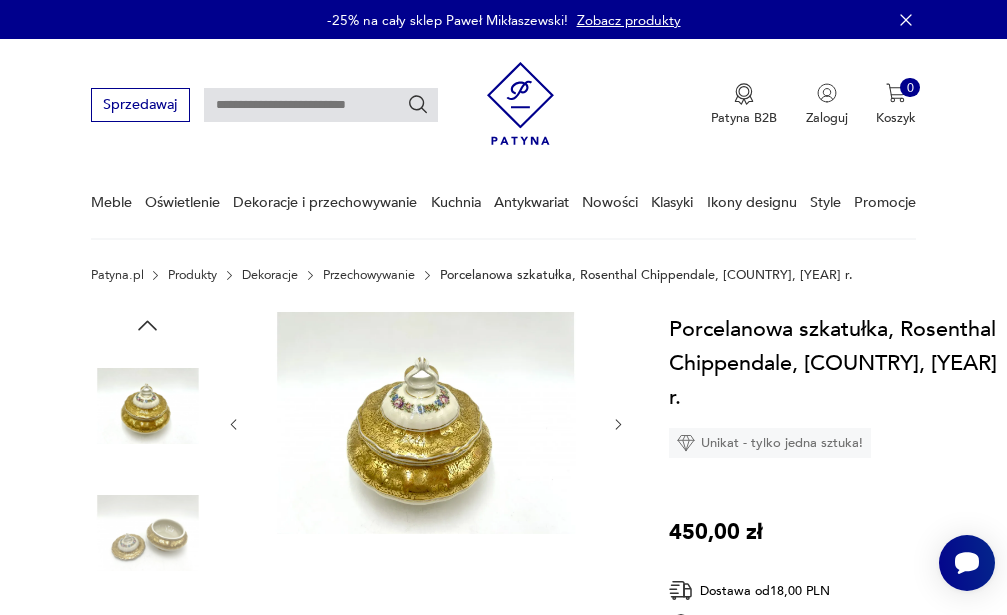click 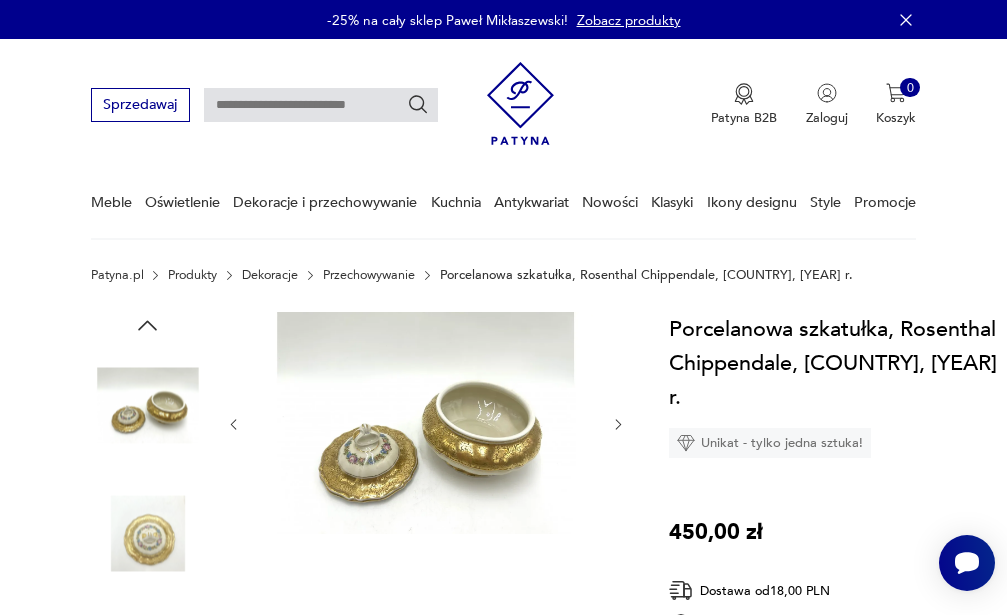 click 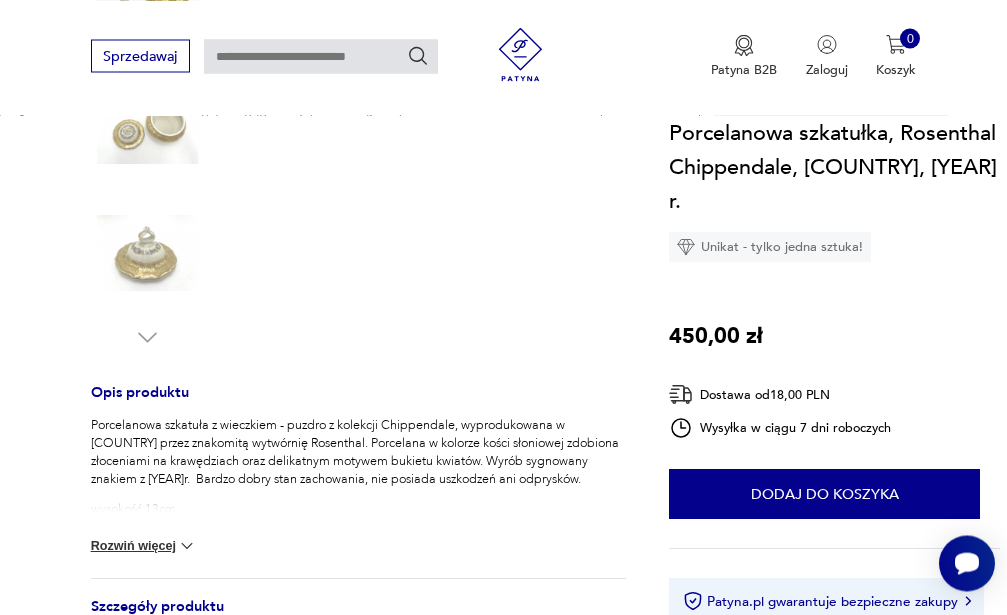 scroll, scrollTop: 640, scrollLeft: 0, axis: vertical 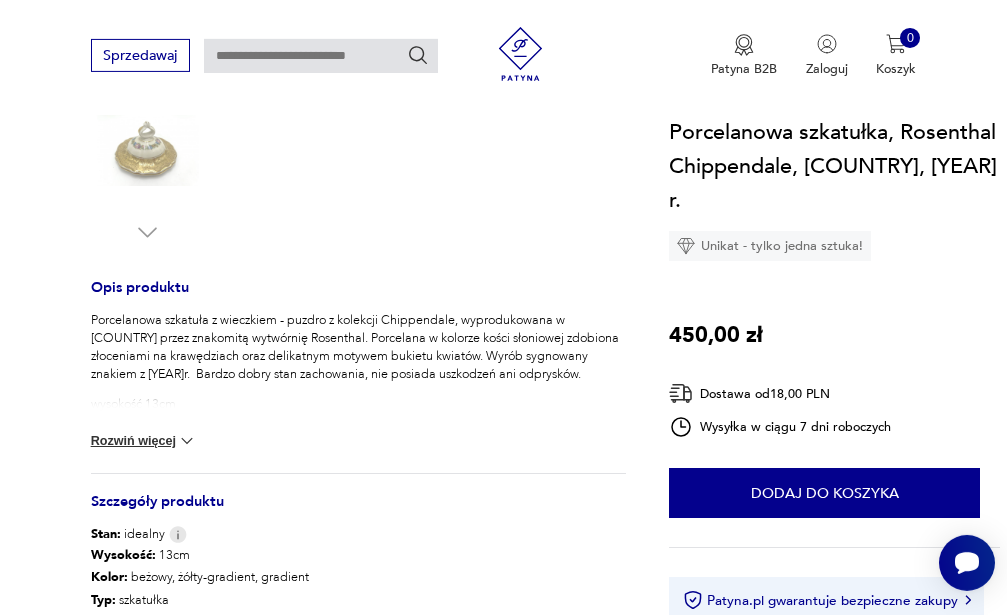 click at bounding box center [187, 441] 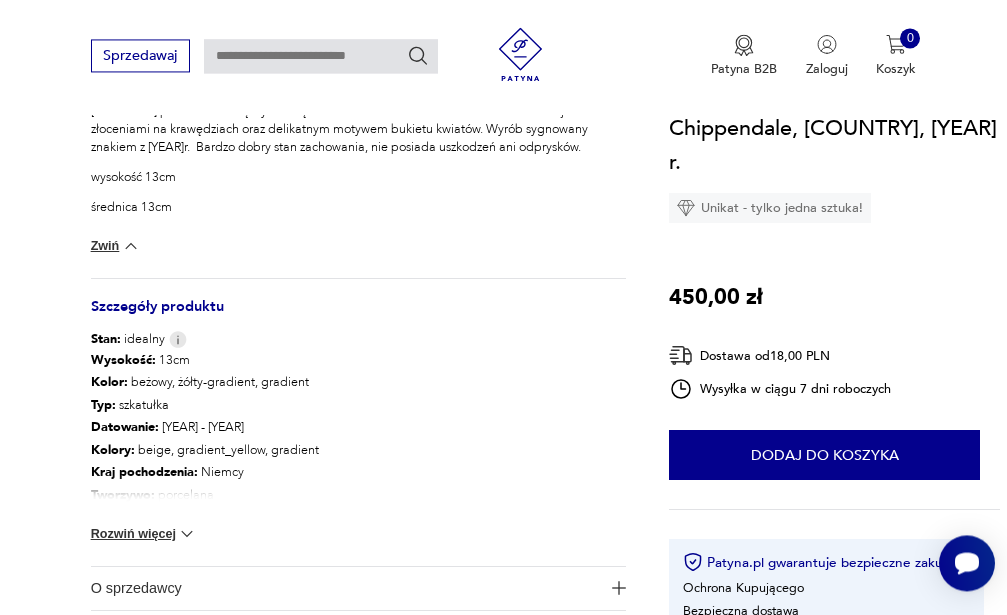 scroll, scrollTop: 913, scrollLeft: 0, axis: vertical 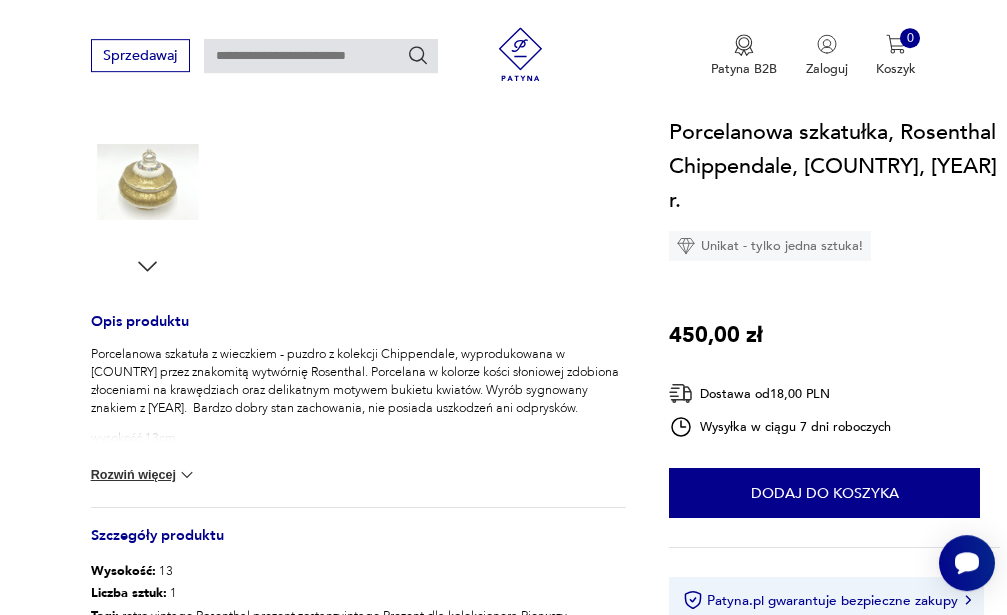 click at bounding box center (187, 475) 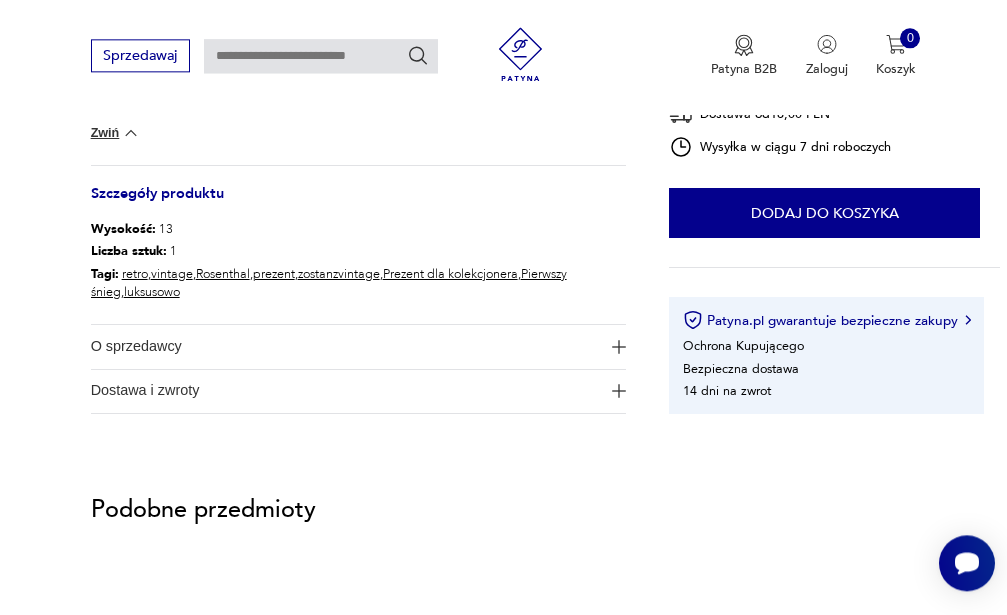 scroll, scrollTop: 993, scrollLeft: 0, axis: vertical 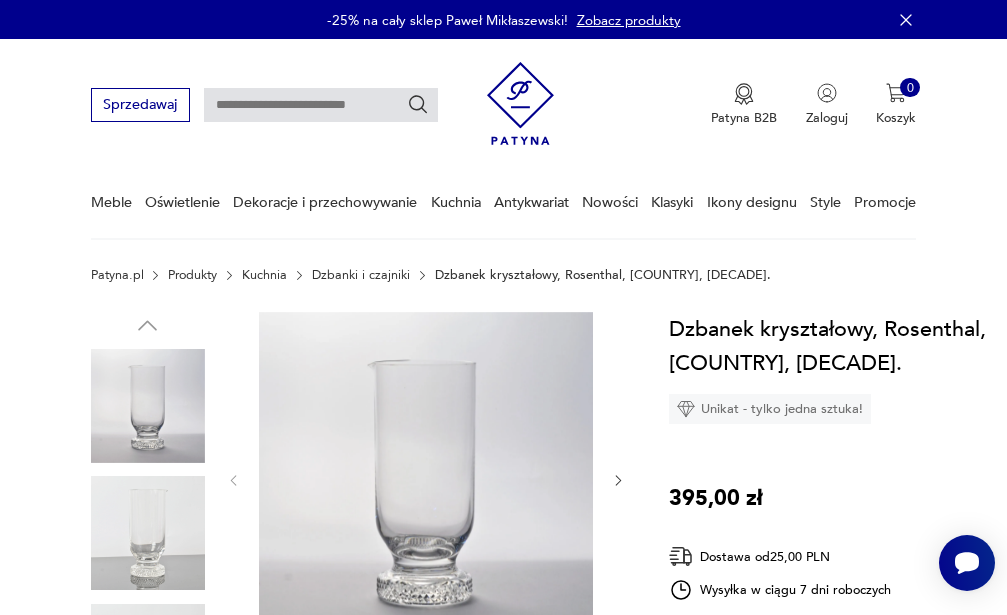 click 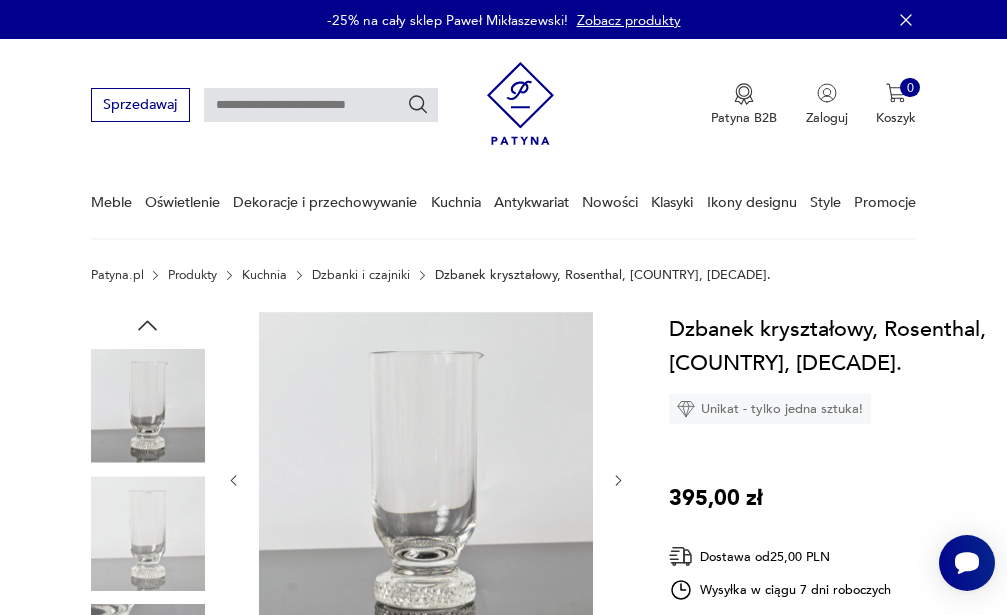 click 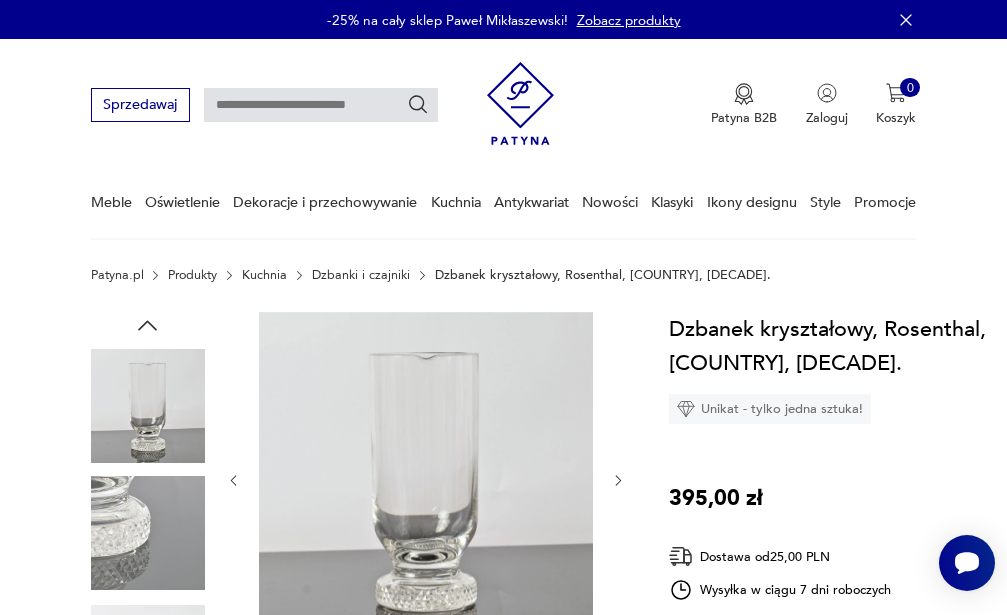 click 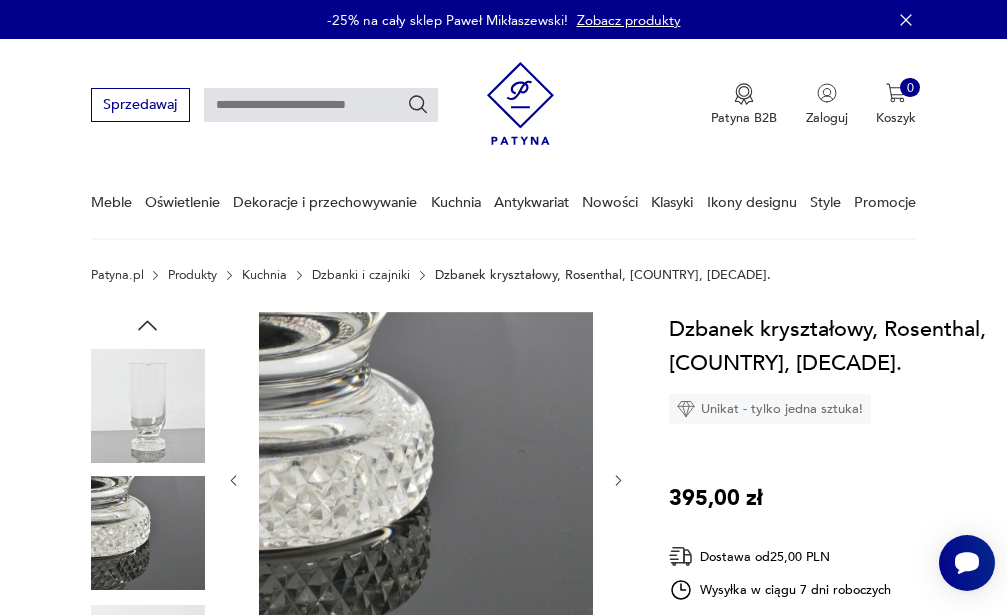click 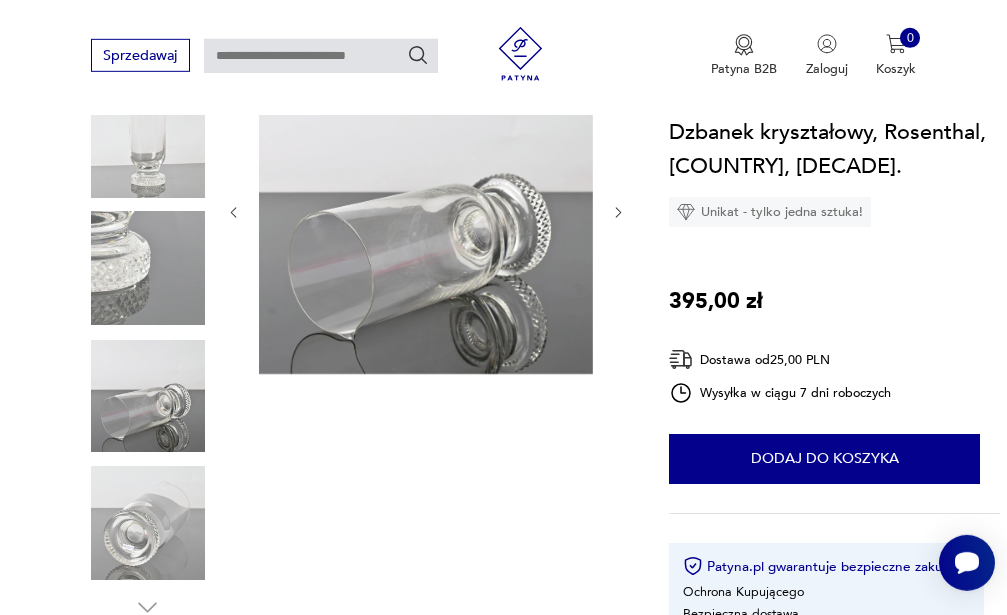 scroll, scrollTop: 517, scrollLeft: 0, axis: vertical 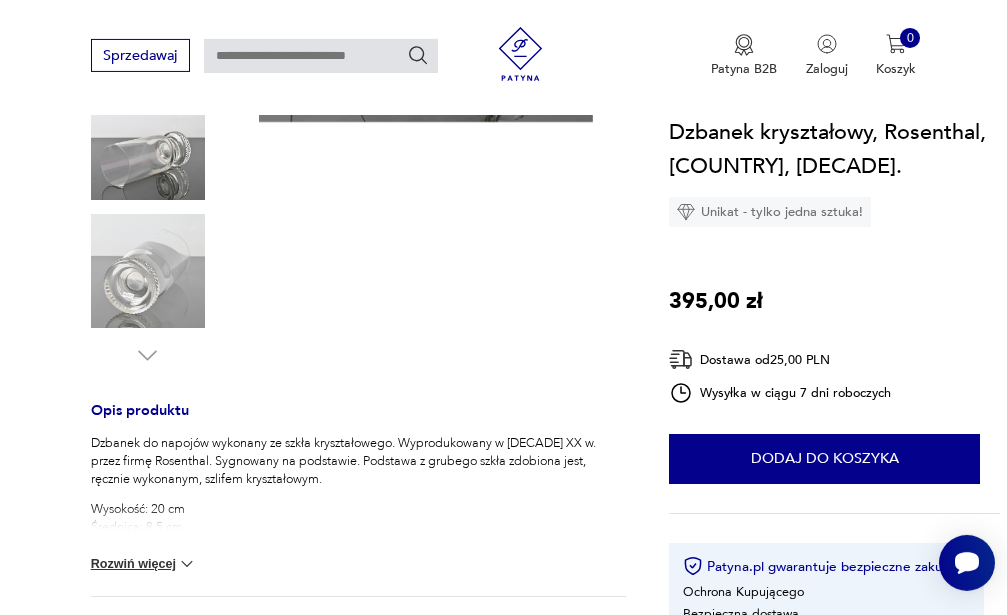 click at bounding box center [187, 564] 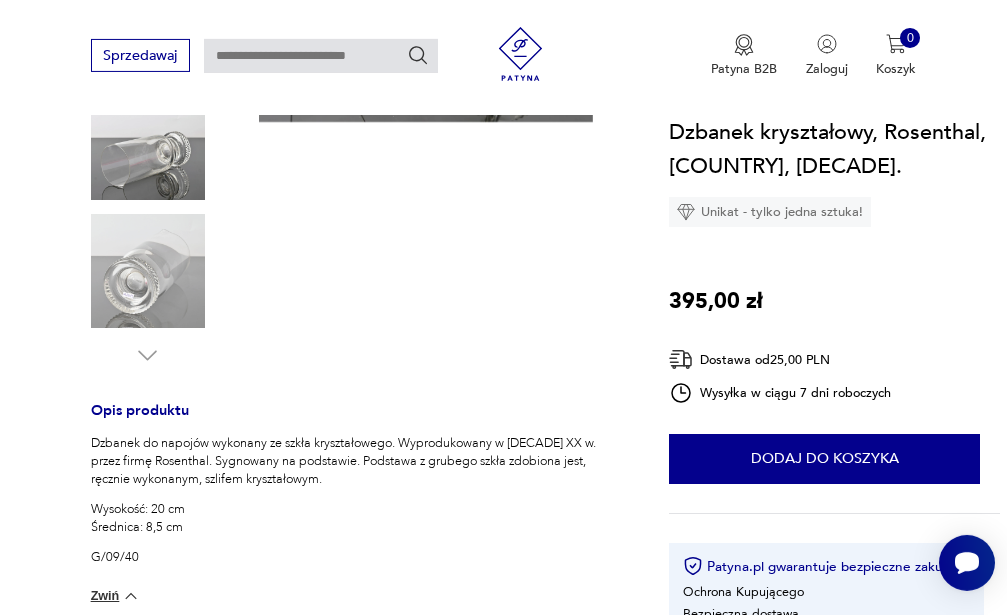 scroll, scrollTop: 983, scrollLeft: 0, axis: vertical 